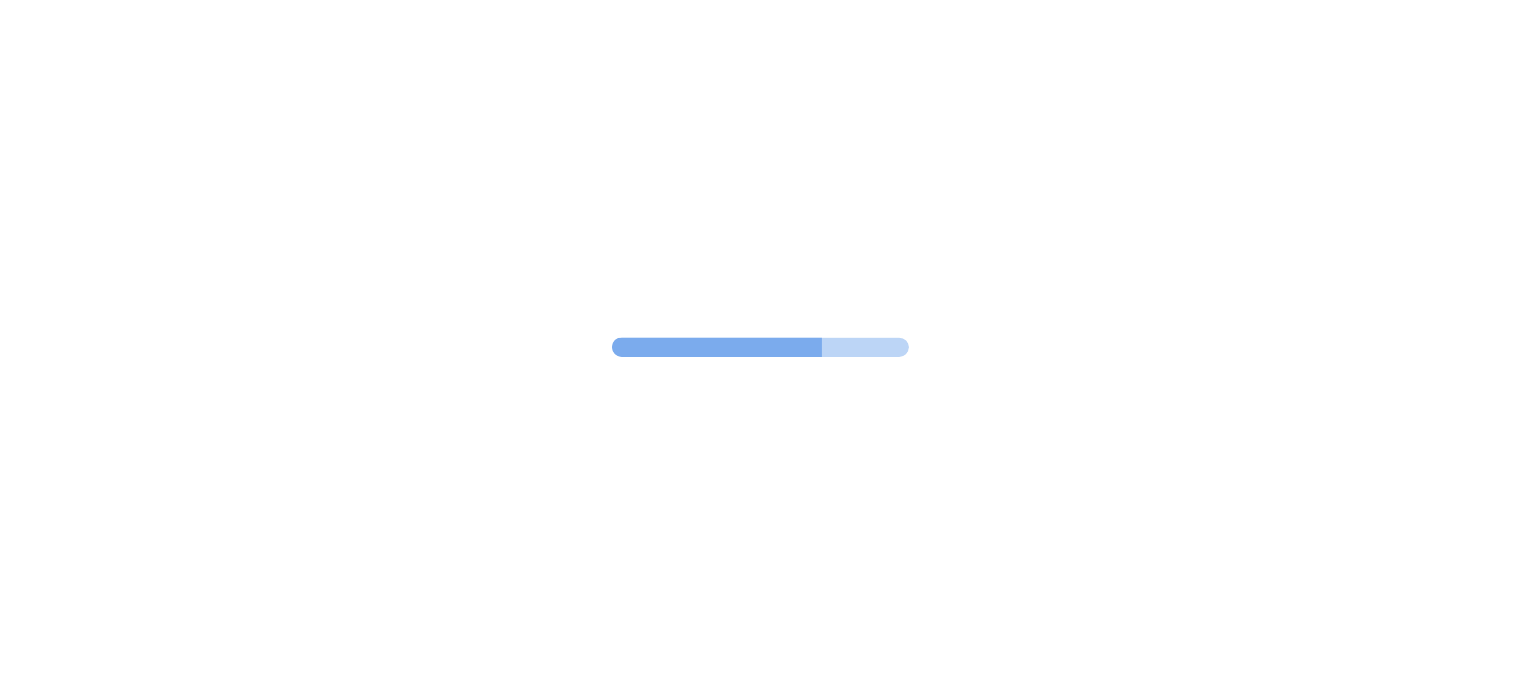 scroll, scrollTop: 0, scrollLeft: 0, axis: both 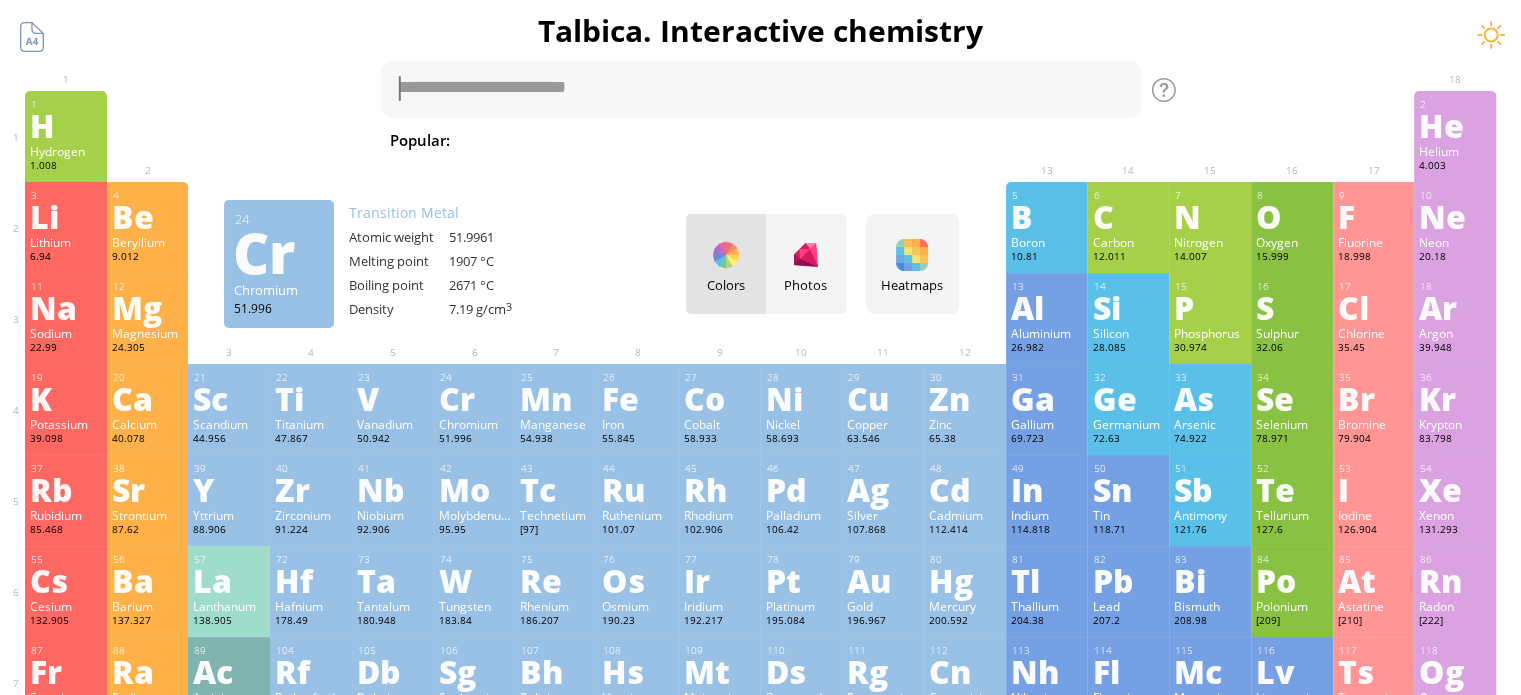click on "24 Cr Chromium 51.996 −4, −2, −1, 0, +1, +2, +3, +4, +5, +6 −4, −2, −1, 0, +1, +2, +3, +4, +5, +6 1907 °C 2671 °C 7.19 g/cm 3 [Ar]4s 1 3d 5" at bounding box center (475, 409) 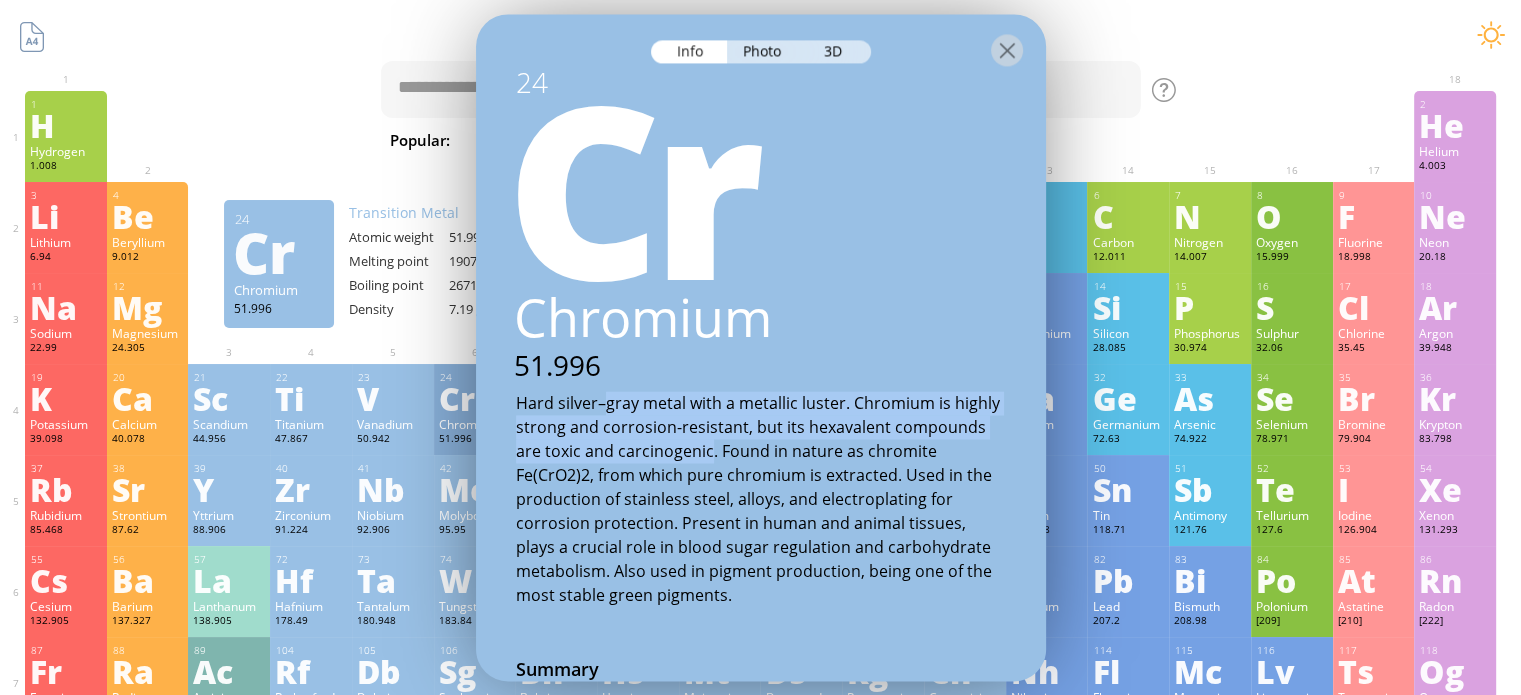 drag, startPoint x: 620, startPoint y: 431, endPoint x: 677, endPoint y: 463, distance: 65.36819 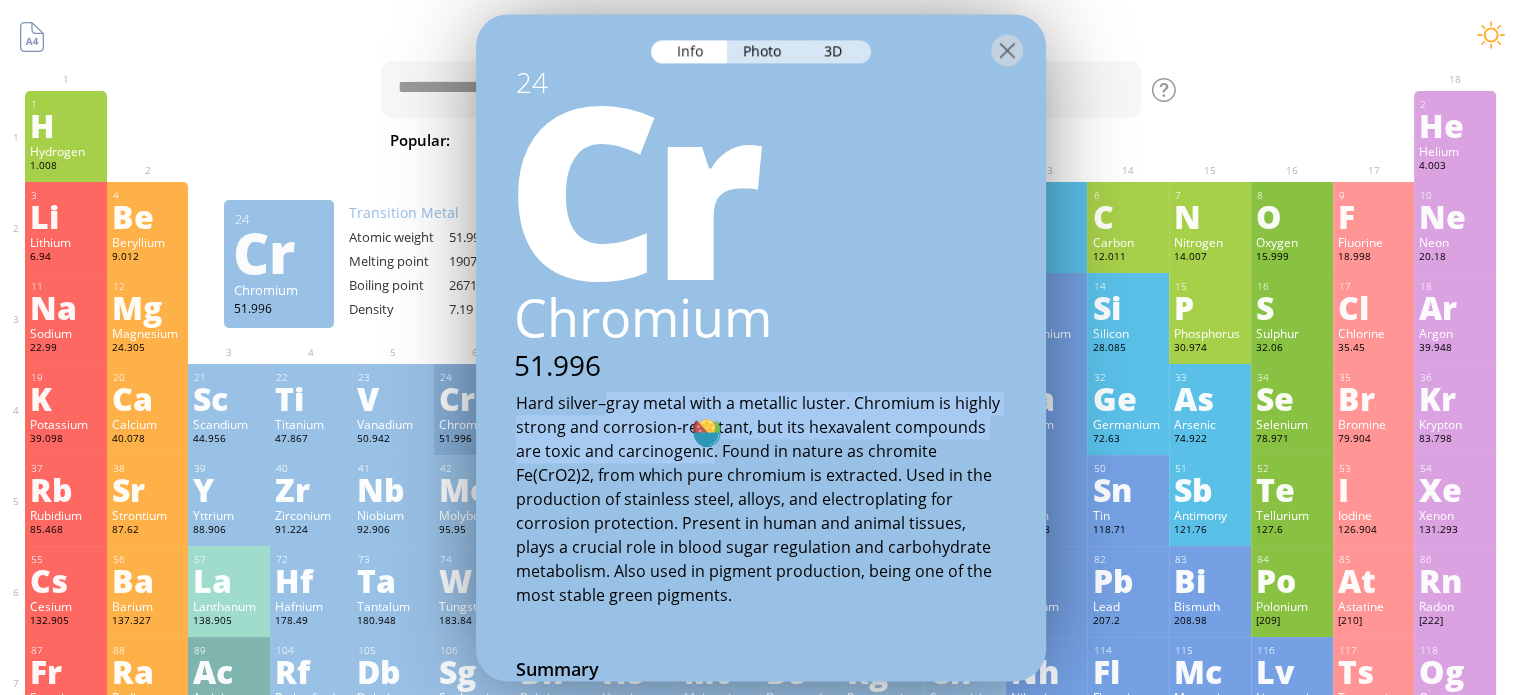click on "Hard silver–gray metal with a metallic luster. Chromium is highly strong and corrosion-resistant, but its hexavalent compounds are toxic and carcinogenic. Found in nature as chromite Fe(CrO2)2, from which pure chromium is extracted. Used in the production of stainless steel, alloys, and electroplating for corrosion protection. Present in human and animal tissues, plays a crucial role in blood sugar regulation and carbohydrate metabolism. Also used in pigment production, being one of the most stable green pigments." at bounding box center (761, 500) 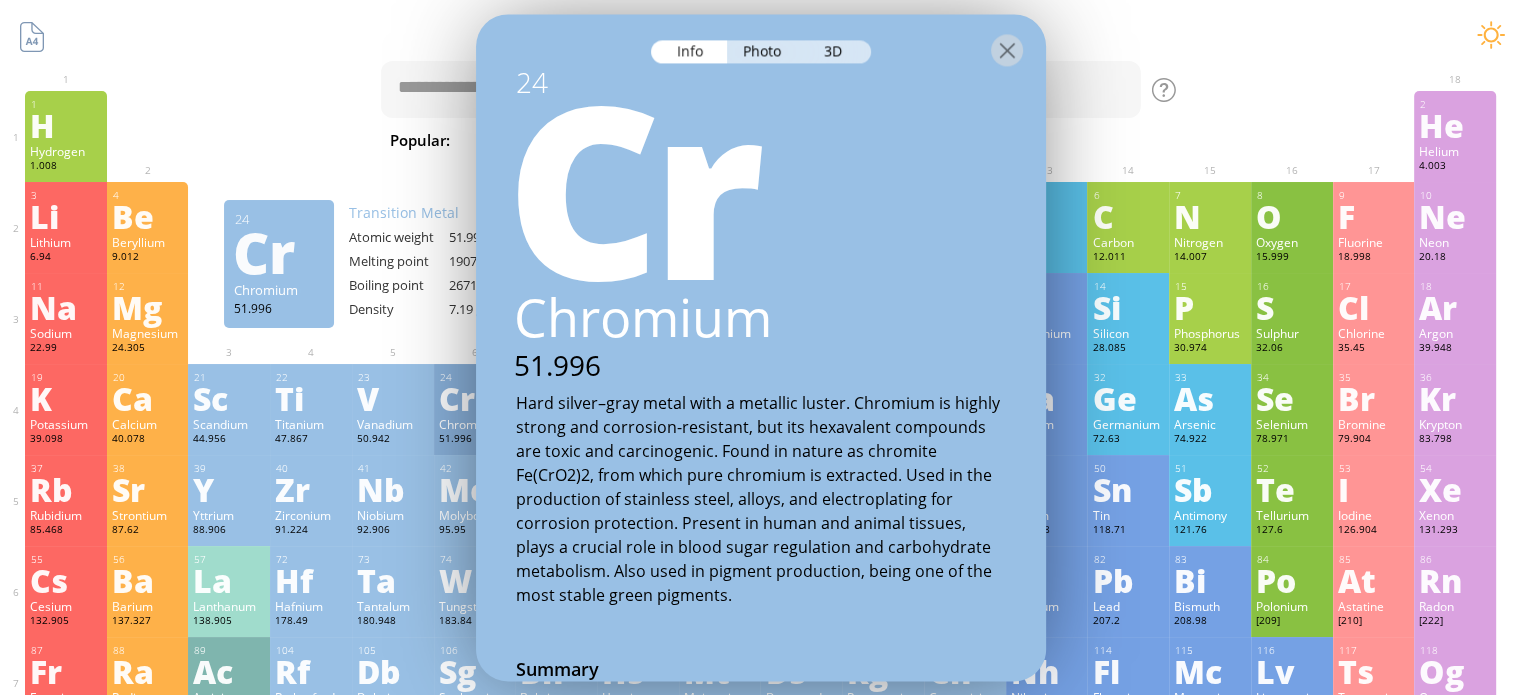 click on "24 Cr Chromium 51.996 −4, −2, −1, 0, +1, +2, +3, +4, +5, +6 −4, −2, −1, 0, +1, +2, +3, +4, +5, +6 1907 °C 2671 °C 7.19 g/cm 3 [Ar]4s 1 3d 5" at bounding box center [475, 409] 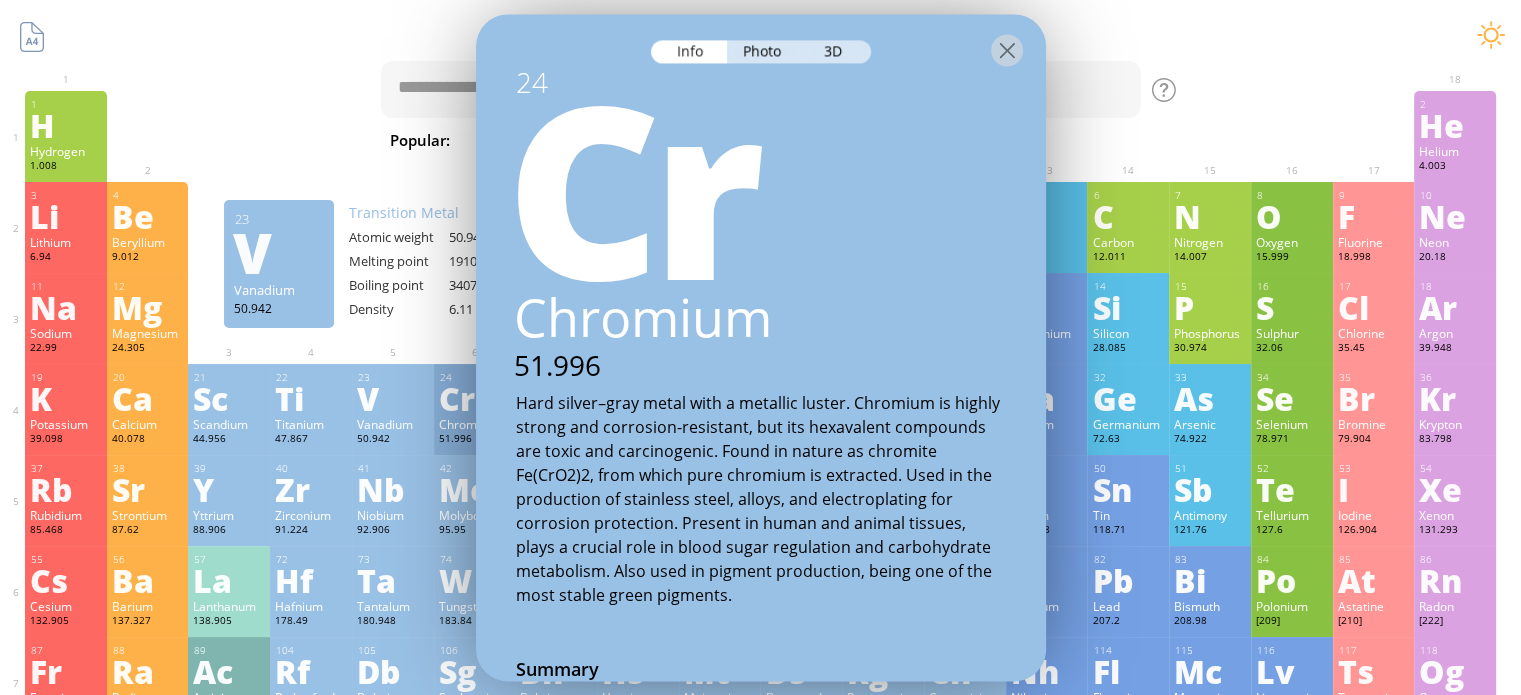 click on "23 V Vanadium 50.942 Transition Metal Atomic weight 50.9415 Melting point 1910 °C Boiling point 3407 °C Density 6.11 g/cm 3" at bounding box center [386, 264] 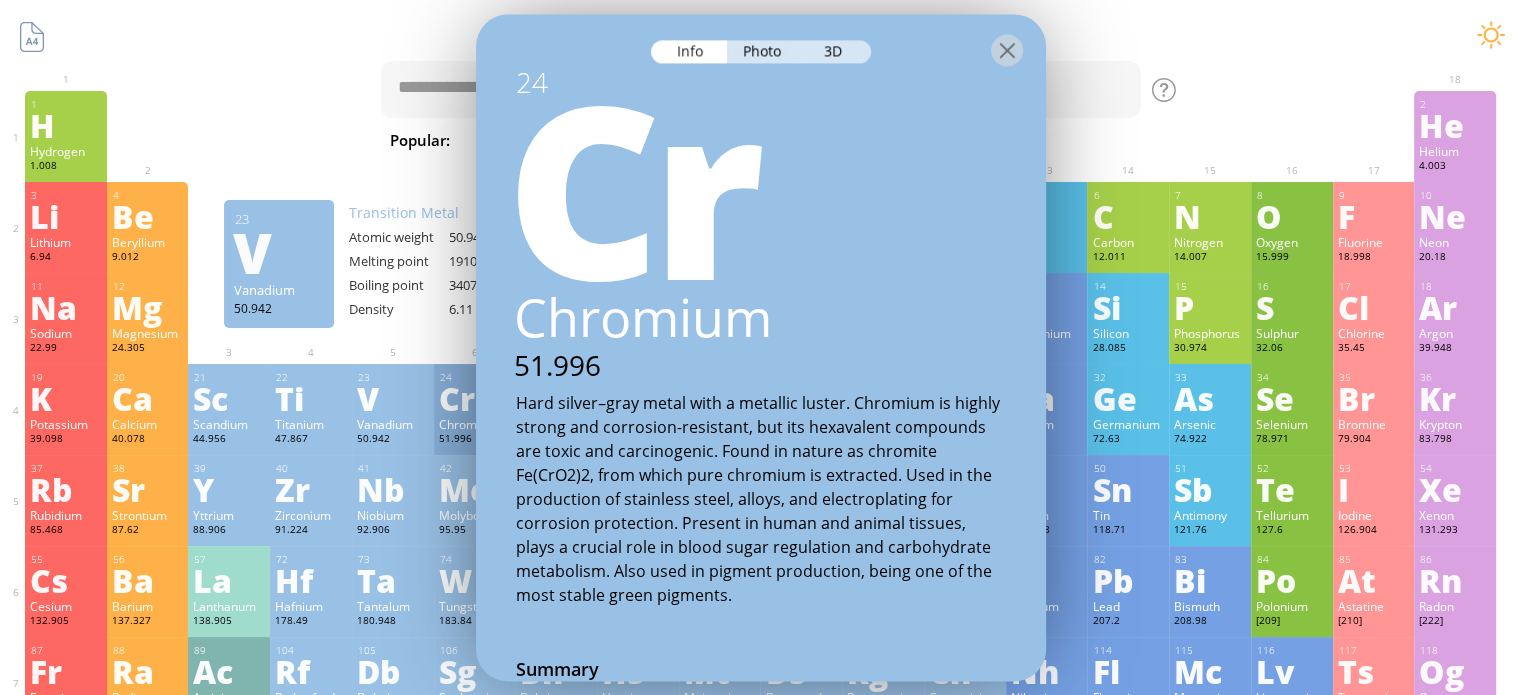 click on "V" at bounding box center [278, 252] 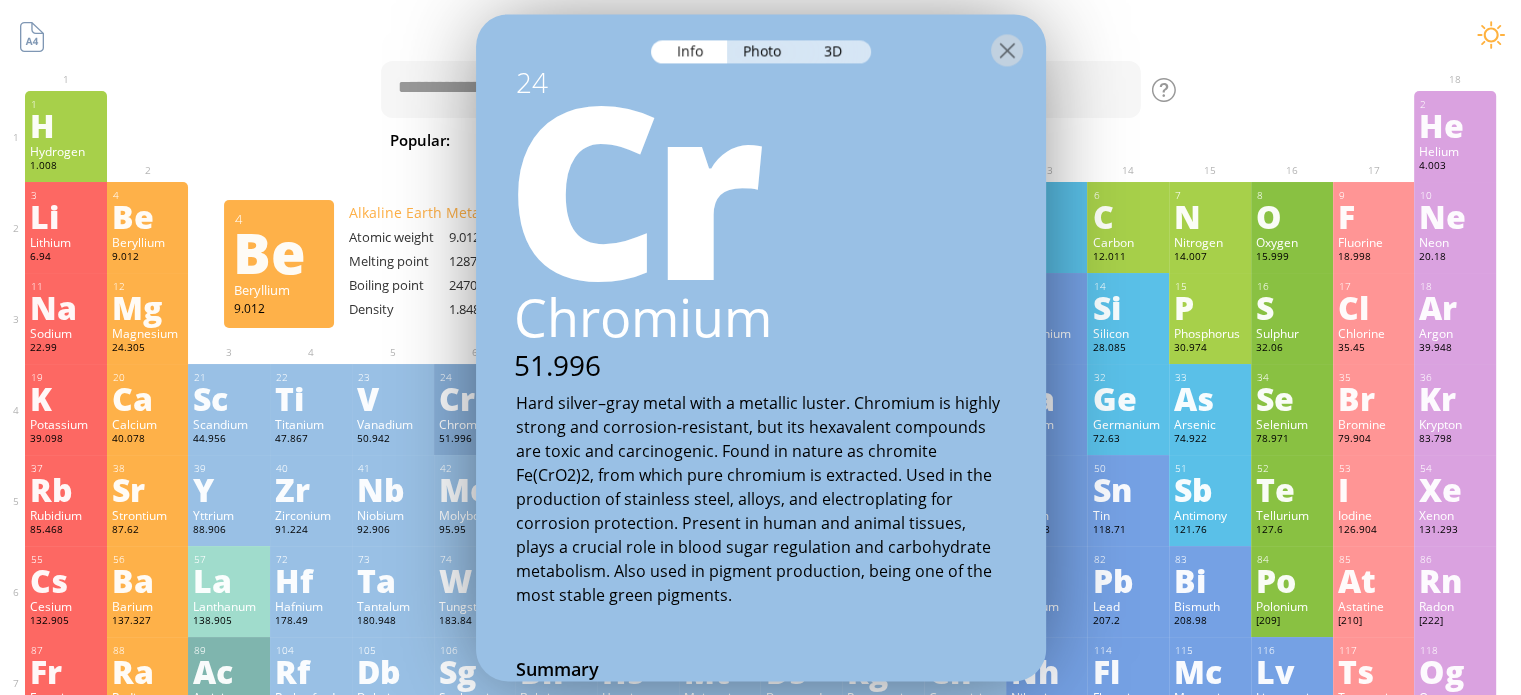 click on "Beryllium" at bounding box center (148, 242) 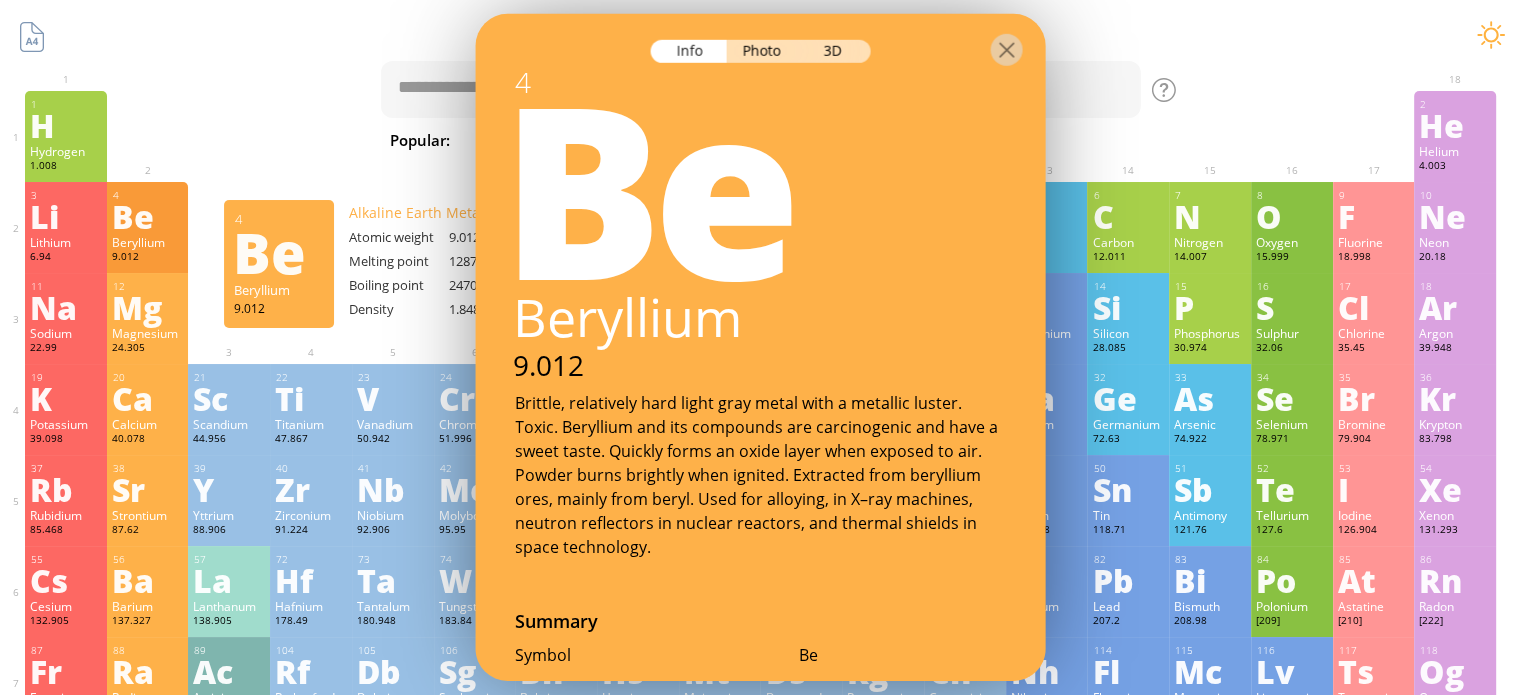 click on "Source: PubChem, National Institutes of Health. Talbica. Interactive chemistry Popular: Water H 2 O H 2 SO 4 HCl H 2 SO 4 + NaOH Methane Melatonin Fe + O 2 C 2 H 5 OH Hydrogen peroxide Sodium chloride Aspirin Benzene Ag + Cl 2 Solve Balance Show info tab g/mol Find reactions Replace with 1 2 3 4 5 6 7 8 9 0 + = ( ) 1 H Hydrogen 1.008 −1, +1 −1, +1 -259.14 °C -252.87 °C 0.0899 g/l 1s 1 2 He Helium 4.003 0 0 N/A -268.93 °C 0.1785 g/l 1s 2 3 Li Lithium 6.94 −1, +1 −1, +1 180.54 °C 1342 °C 0.535 g/cm 3 [He]2s 1 4 Be Beryllium 9.012 0, +1, +2 0, +1, +2 1287 °C 2470 °C 1.848 g/cm 3 2 5" at bounding box center (760, 847) 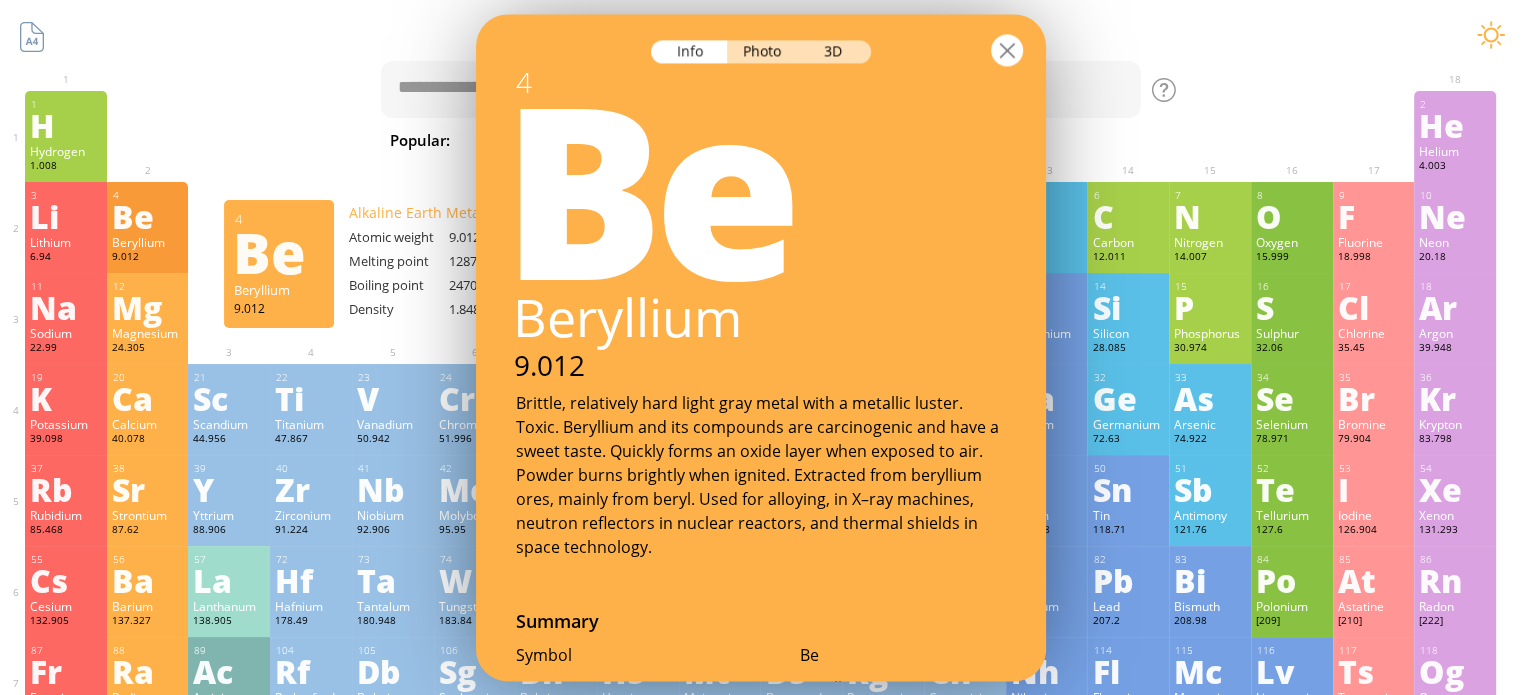 click at bounding box center (1007, 50) 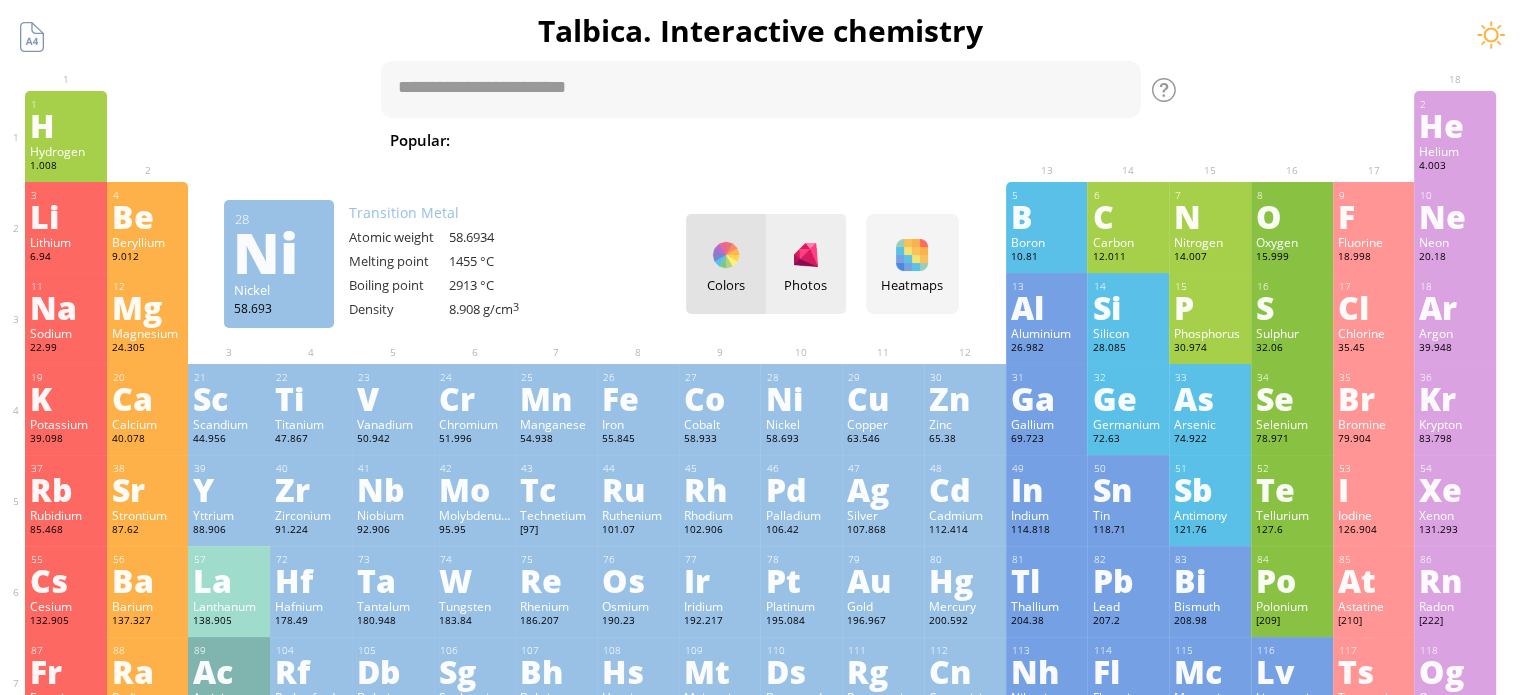 click at bounding box center (726, 255) 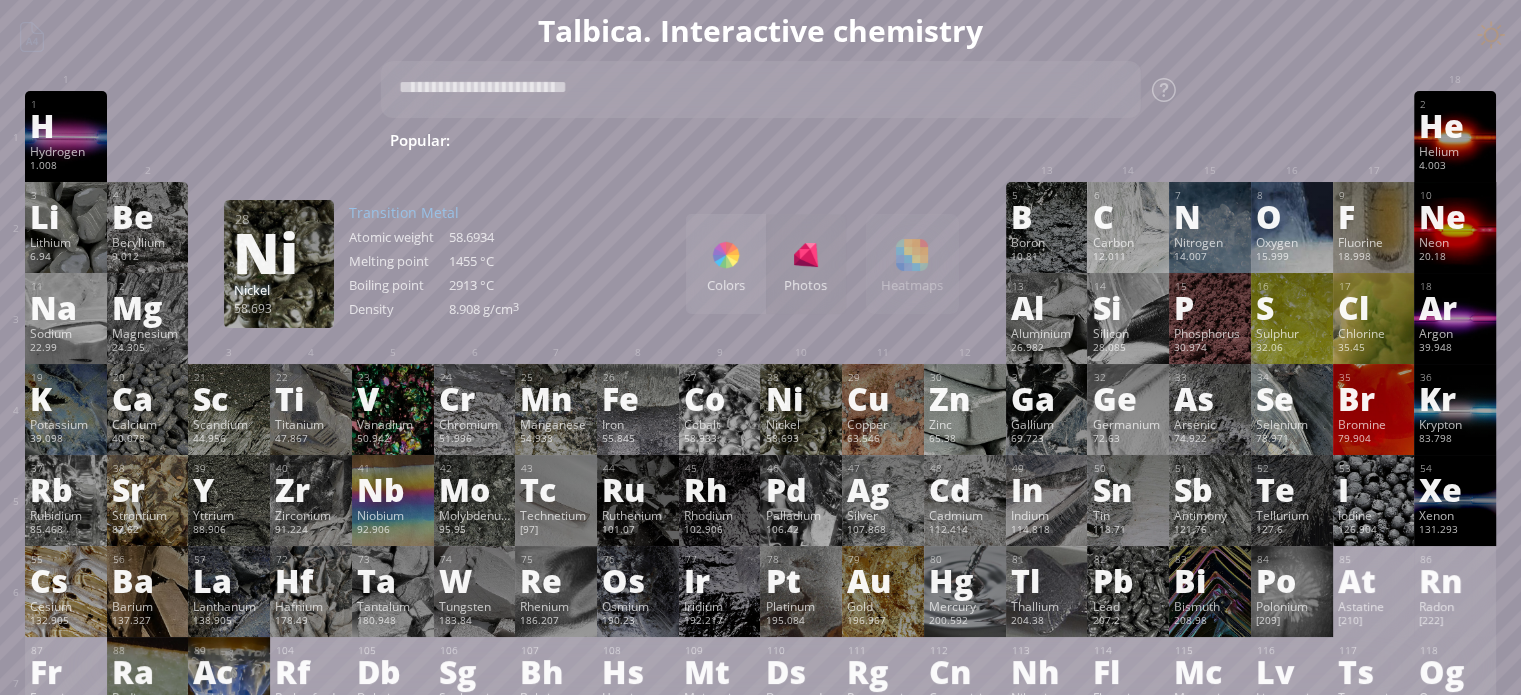 click on "Colors Photos Heatmaps Heatmaps Normal mode Melting point Boiling point Density Atomic weight Atomic radius Electronegativity Abundance in Universe Abundance in Earth crust Half-life period" at bounding box center (822, 264) 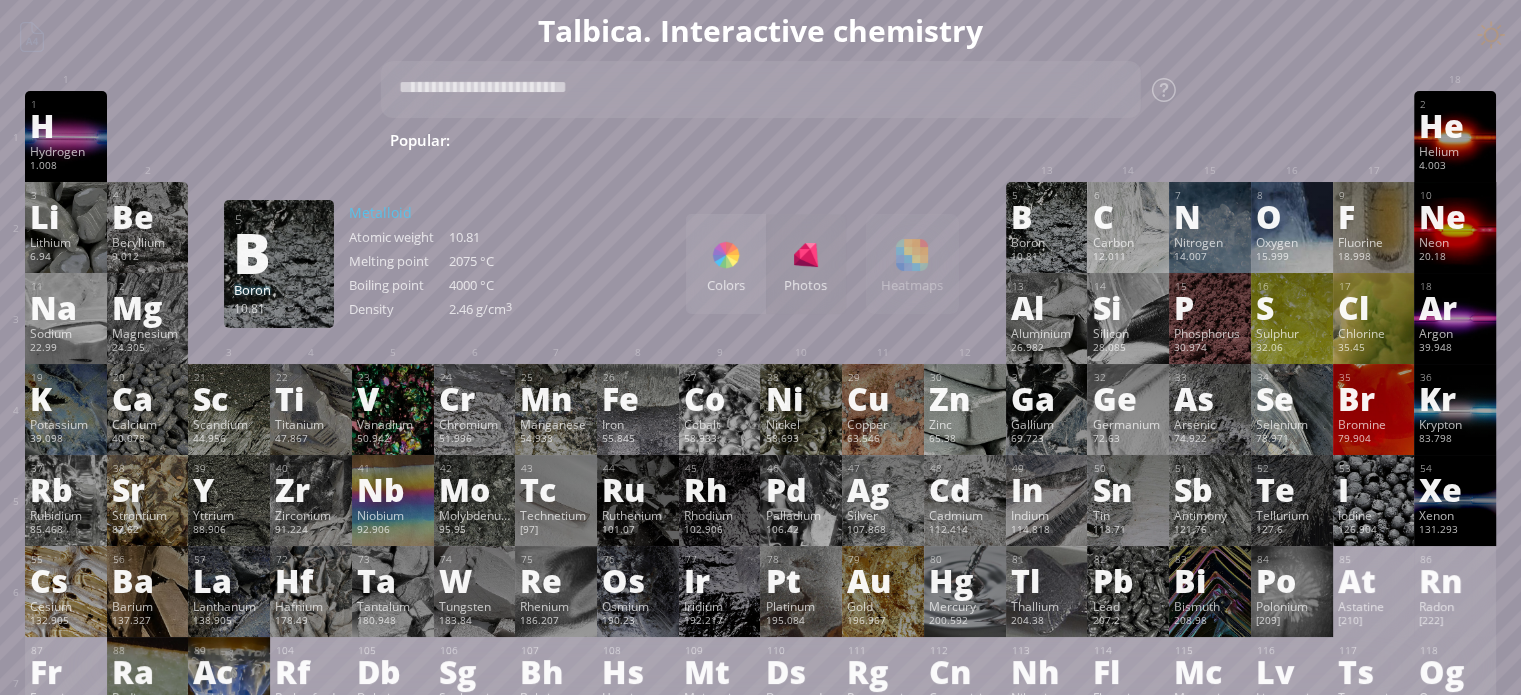 click on "Boron" at bounding box center (1047, 242) 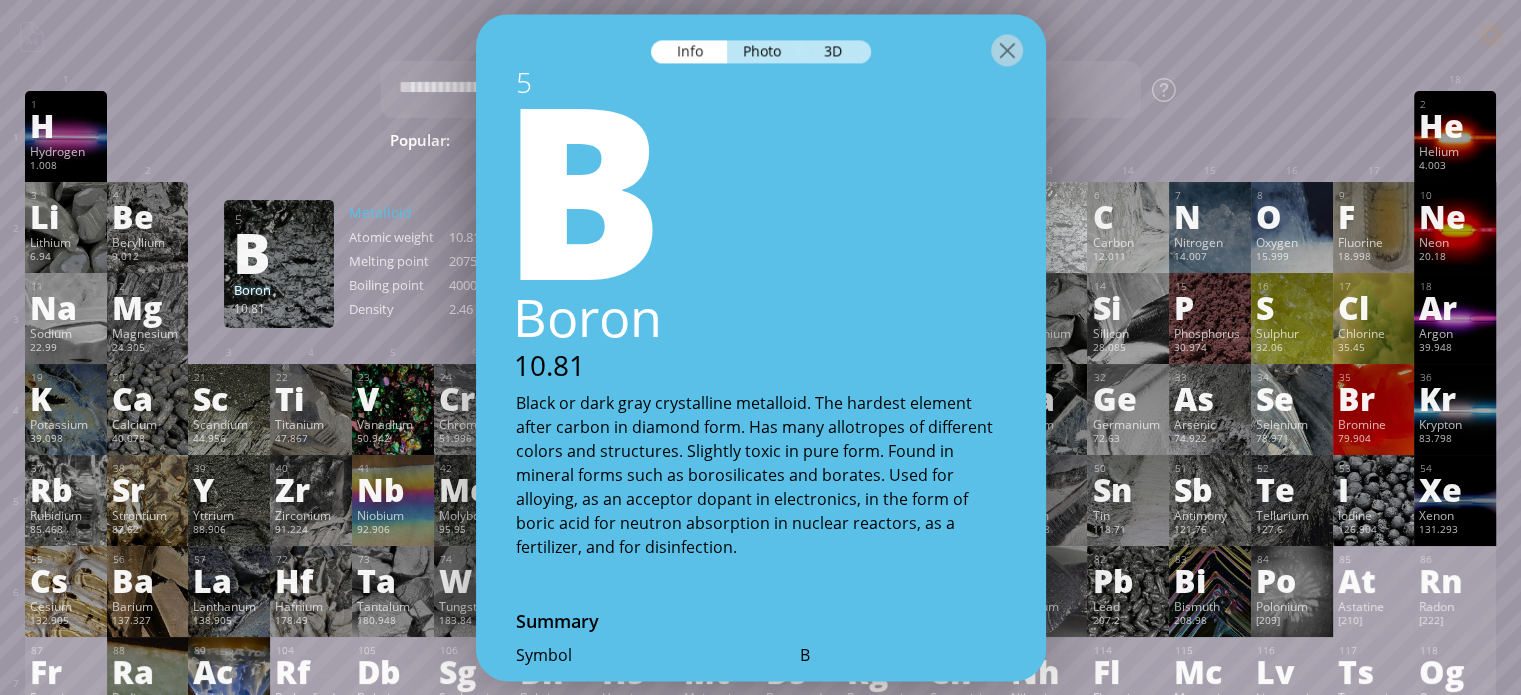 click on "B" at bounding box center [754, 183] 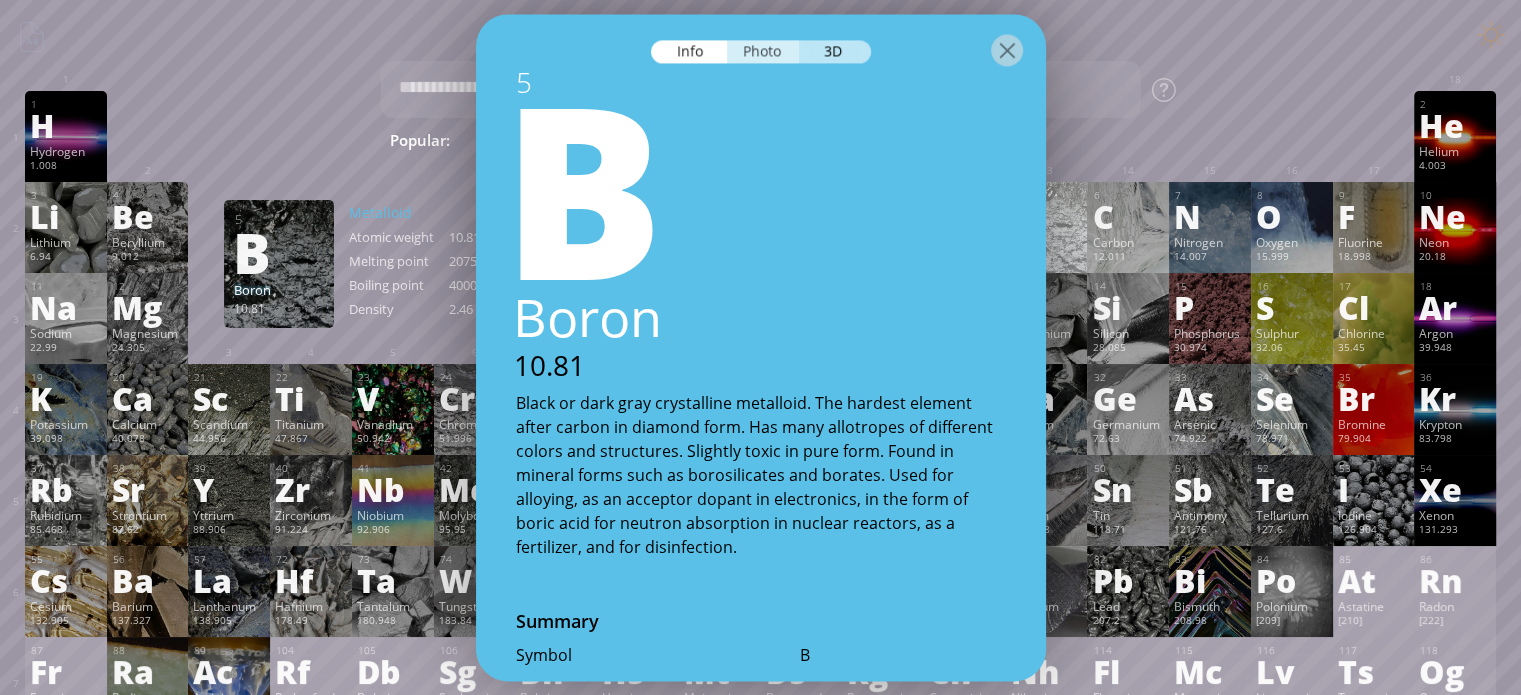 click on "Photo" at bounding box center [763, 51] 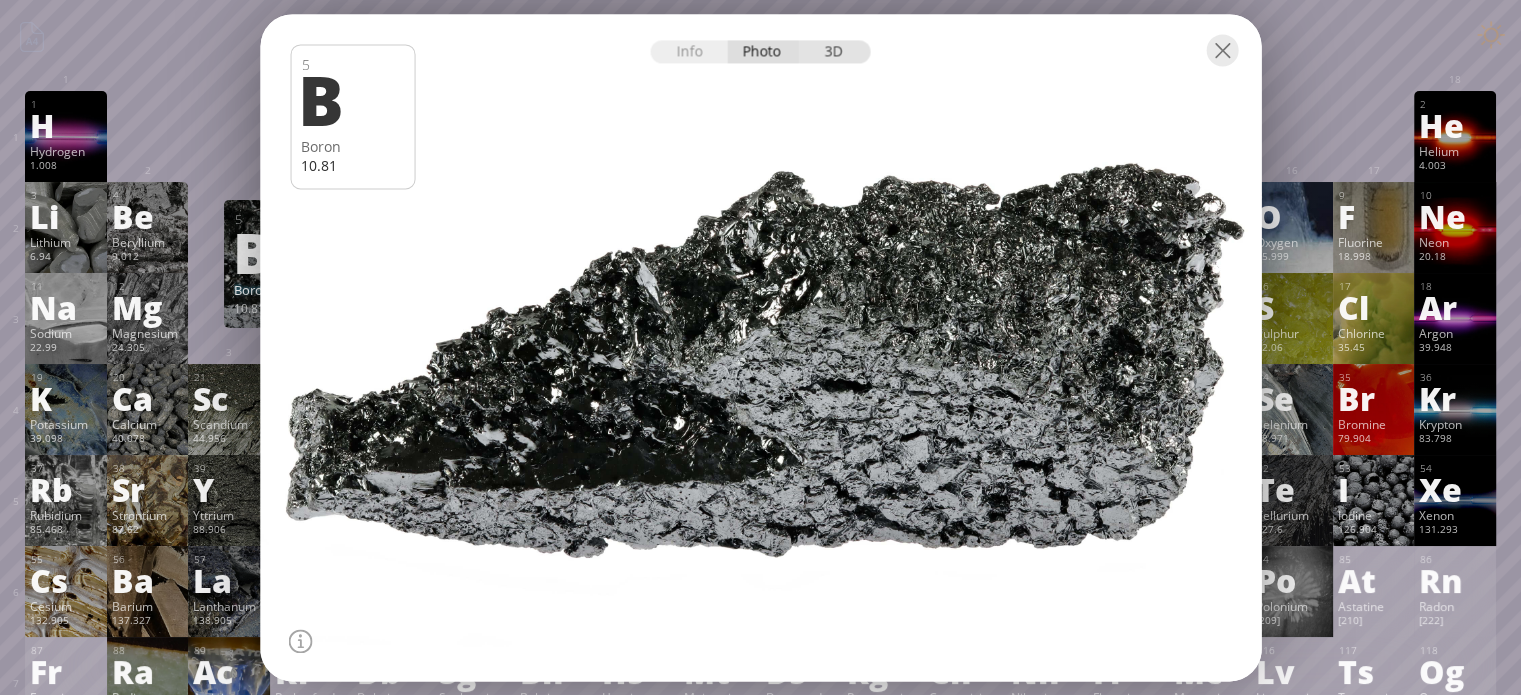 click on "3D" at bounding box center (835, 51) 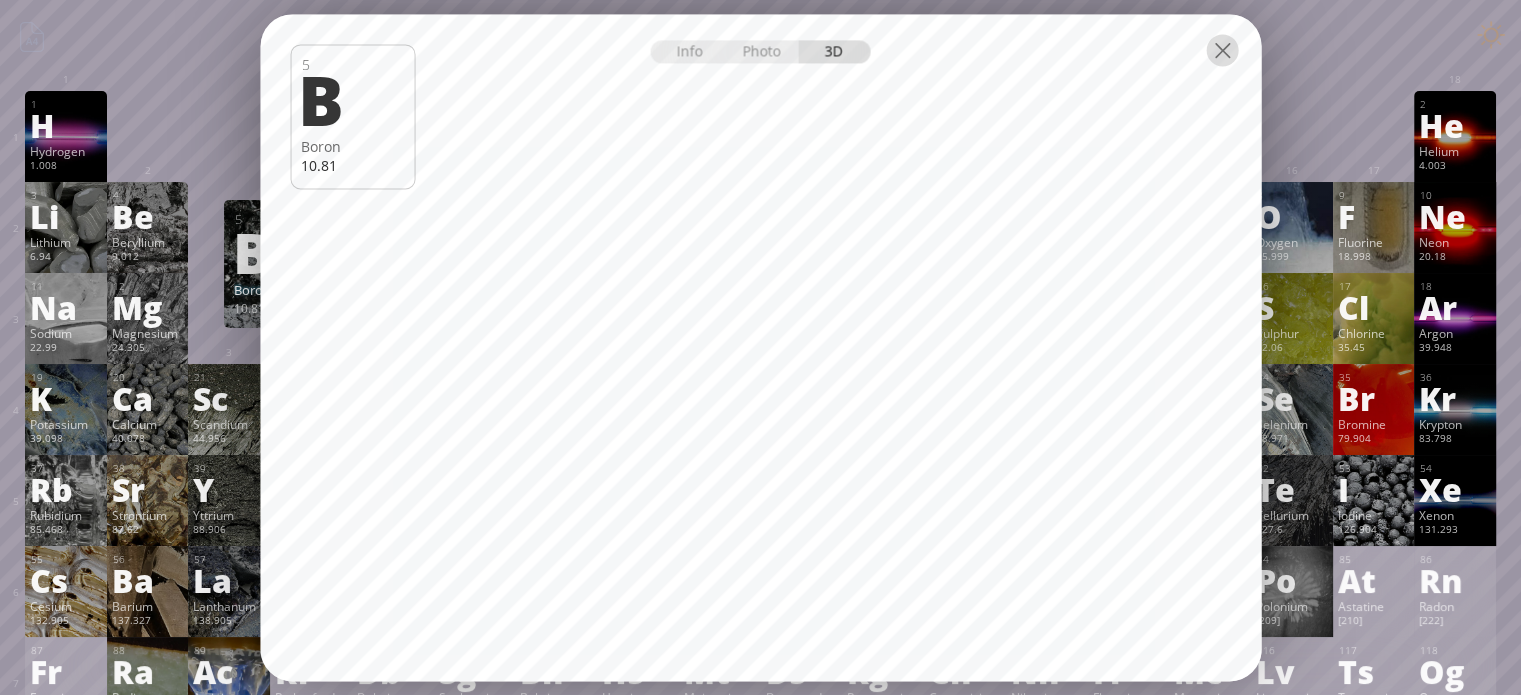 click at bounding box center (1222, 50) 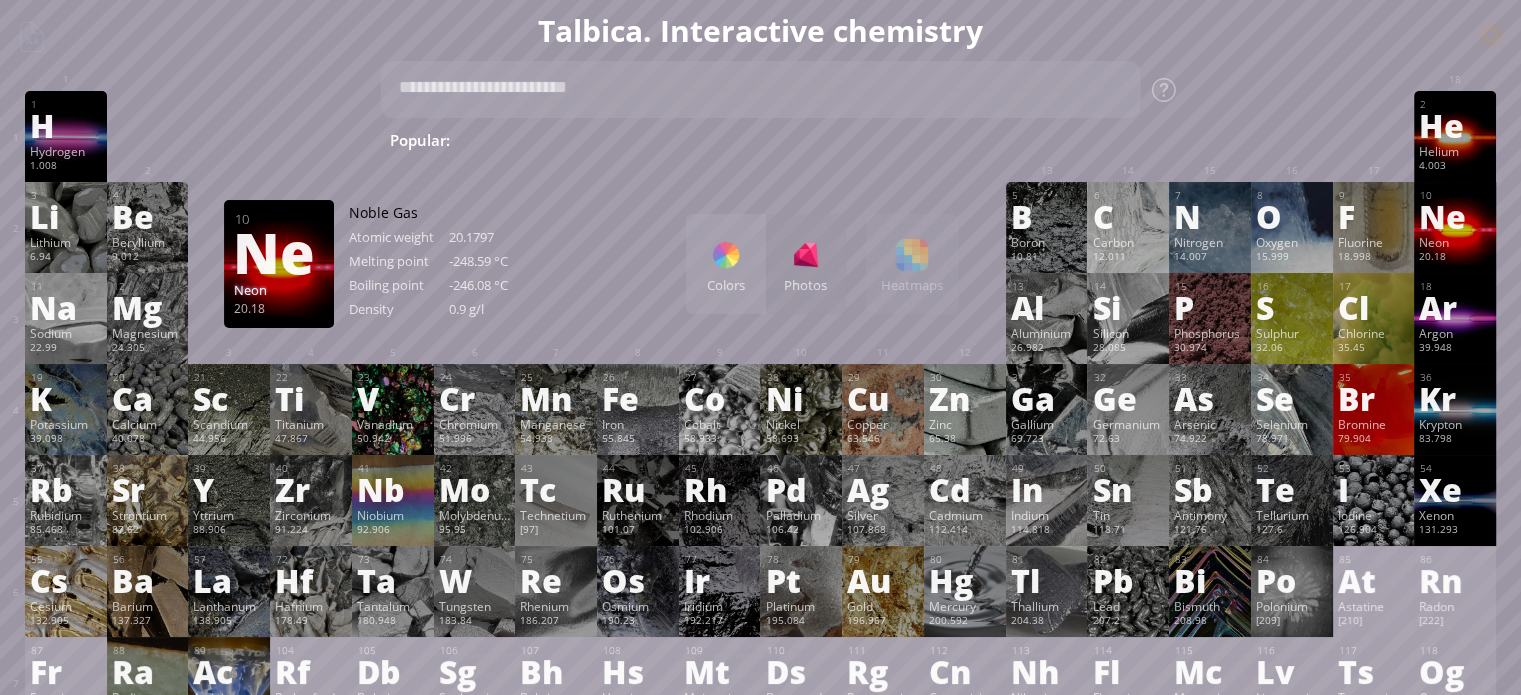 click on "Ne" at bounding box center (1455, 216) 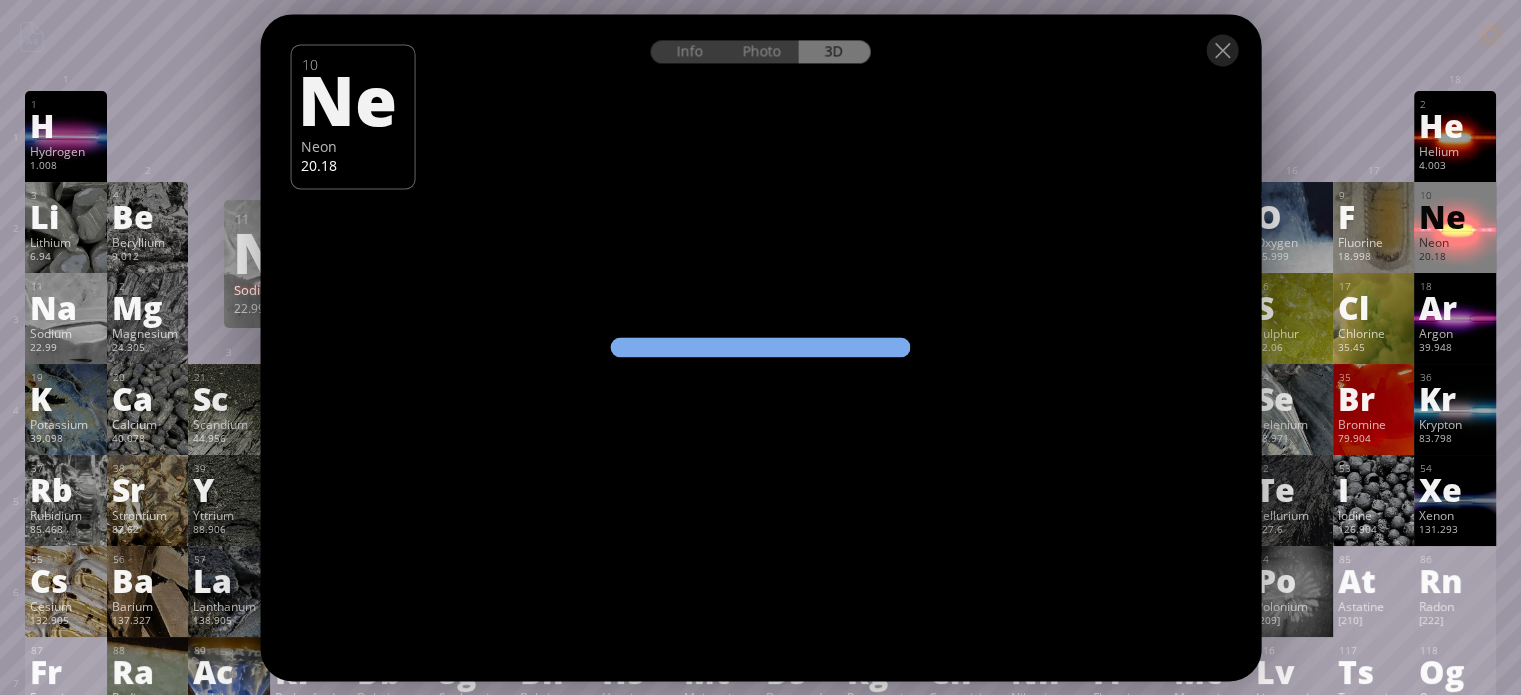 click on "Na" at bounding box center [66, 307] 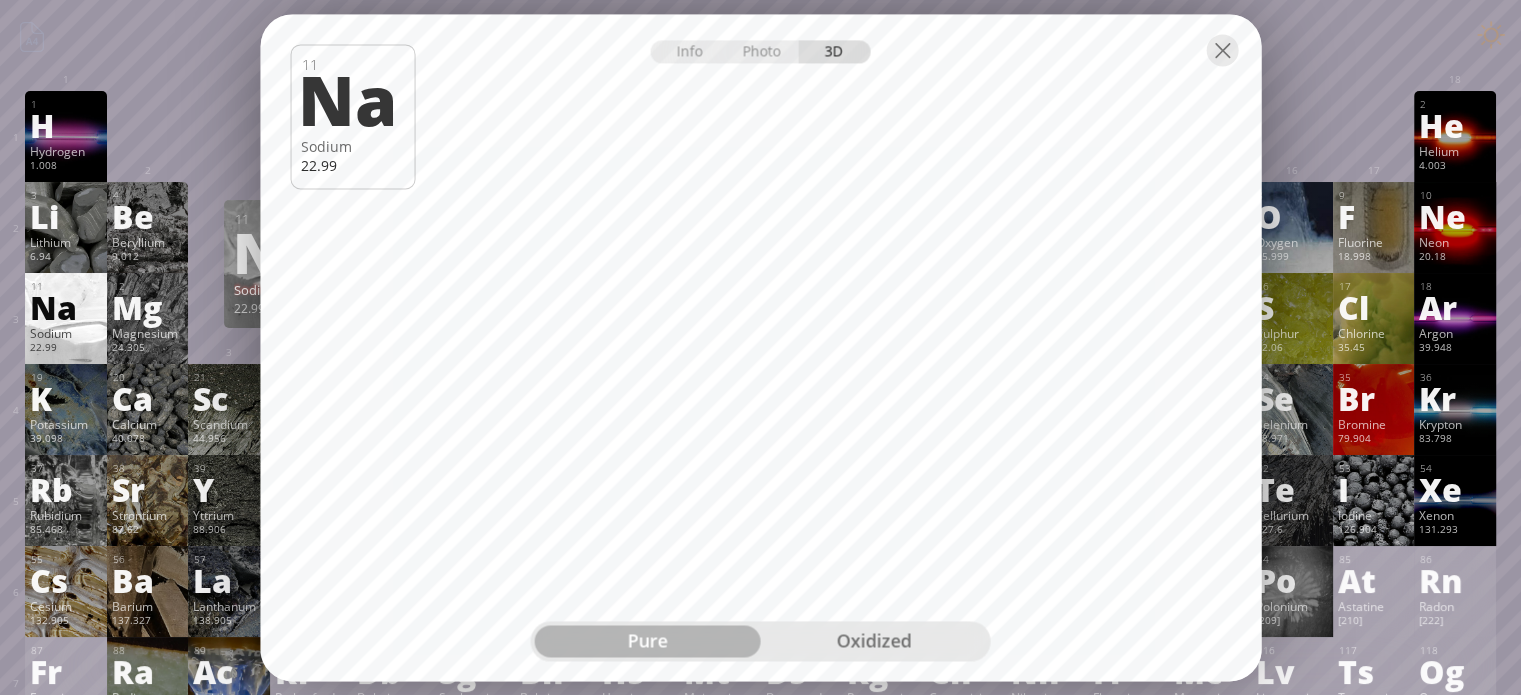 click on "oxidized" at bounding box center (874, 641) 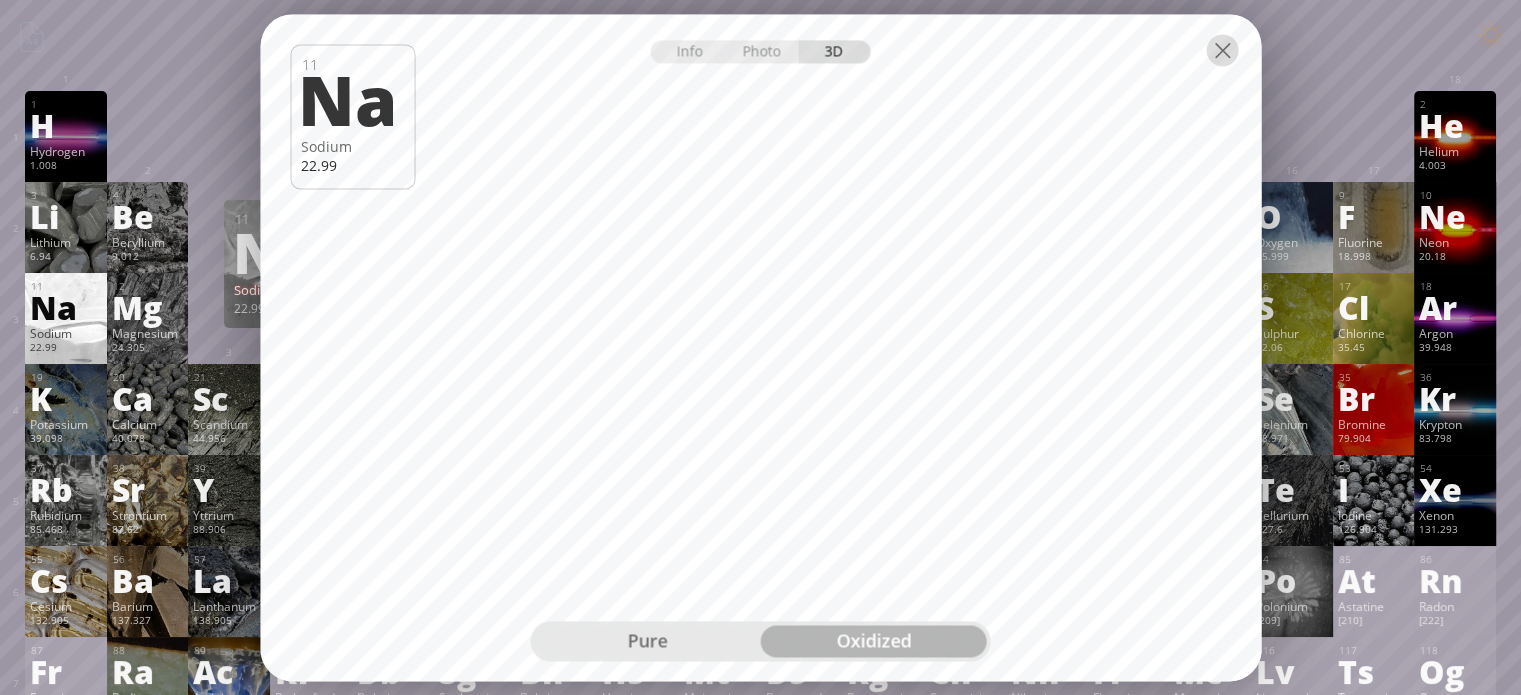 click at bounding box center (1222, 50) 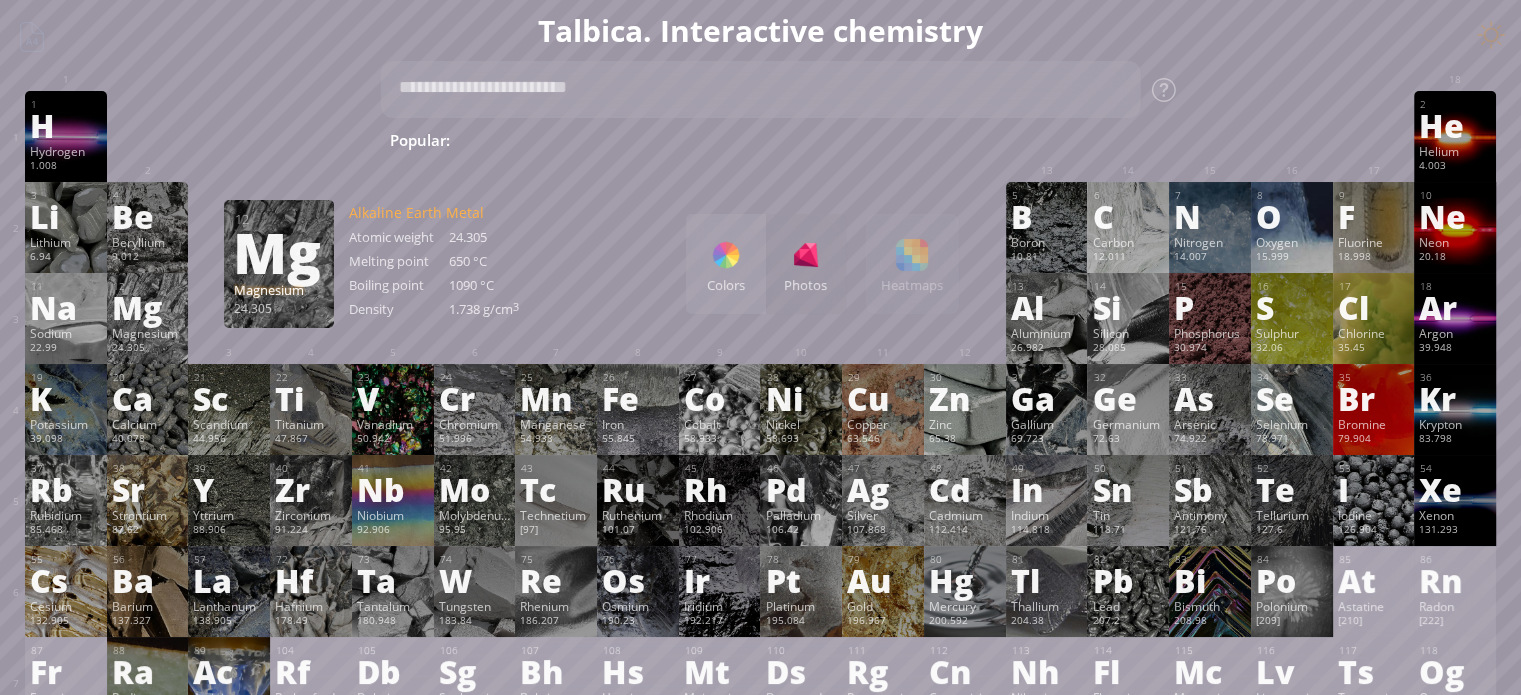 click on "Mg" at bounding box center [148, 307] 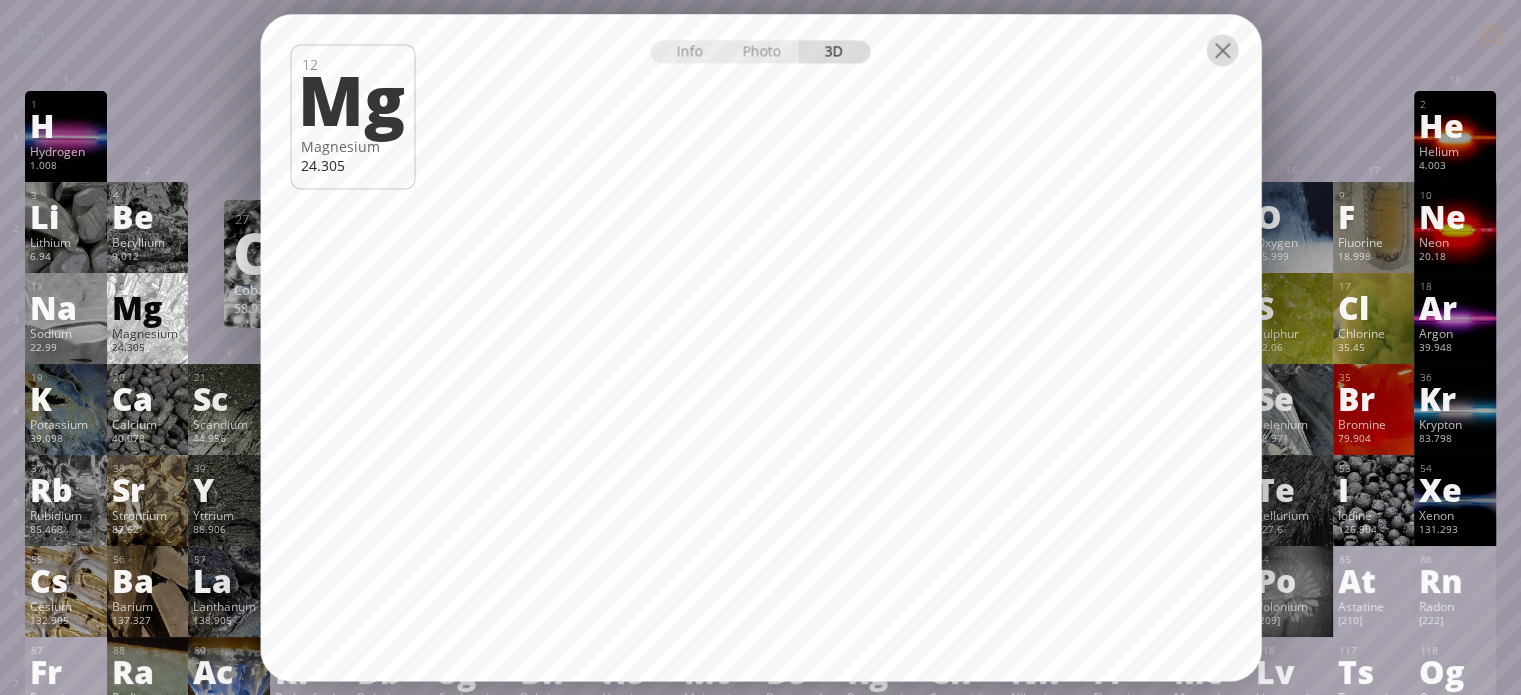 click at bounding box center (1222, 50) 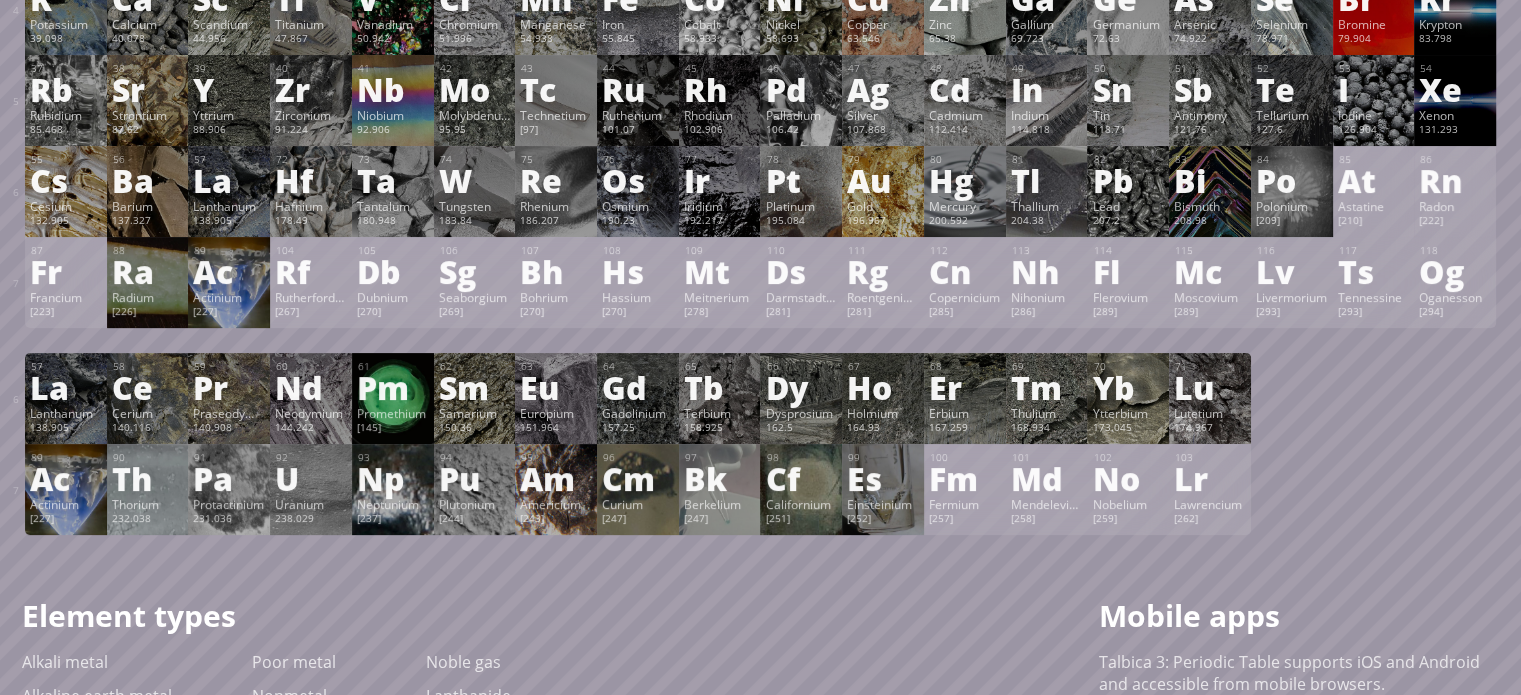 scroll, scrollTop: 300, scrollLeft: 0, axis: vertical 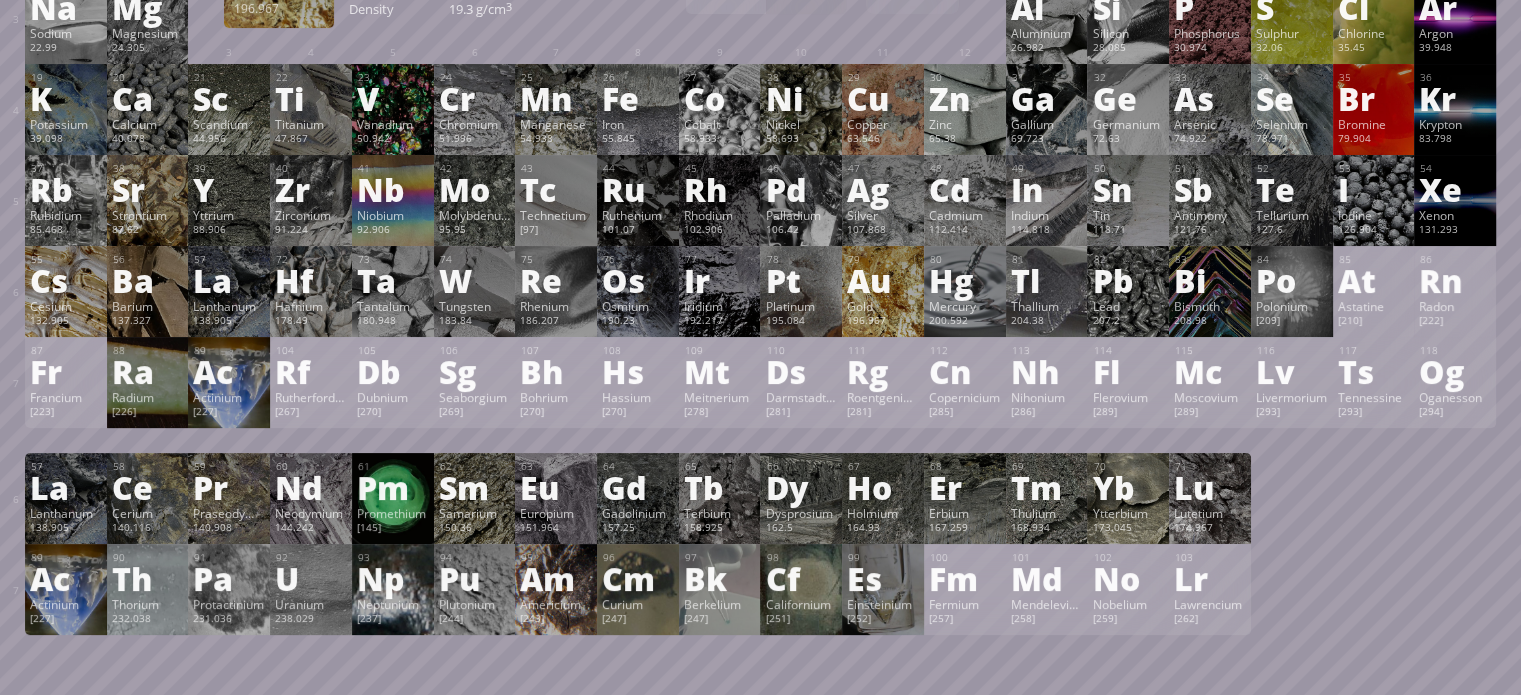 click on "Gold" at bounding box center [883, 306] 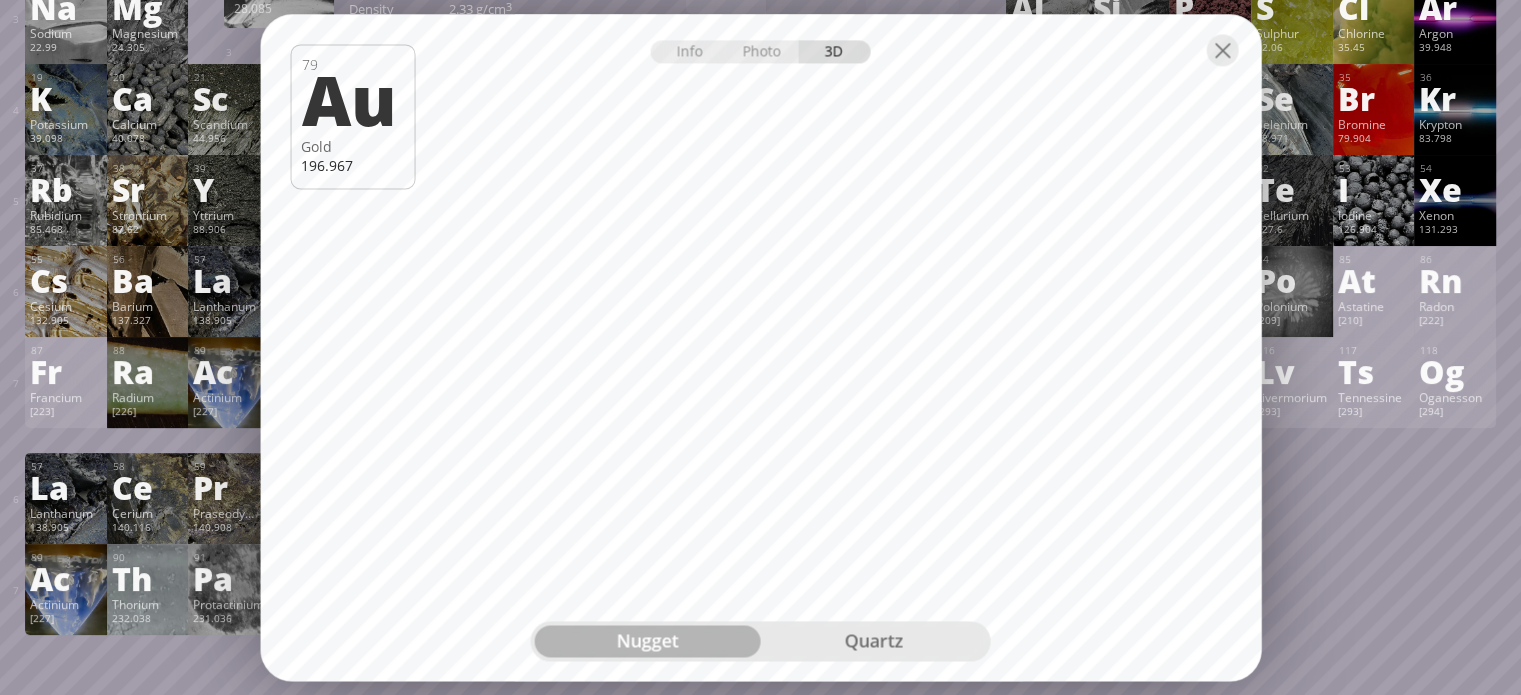 click on "quartz" at bounding box center (874, 641) 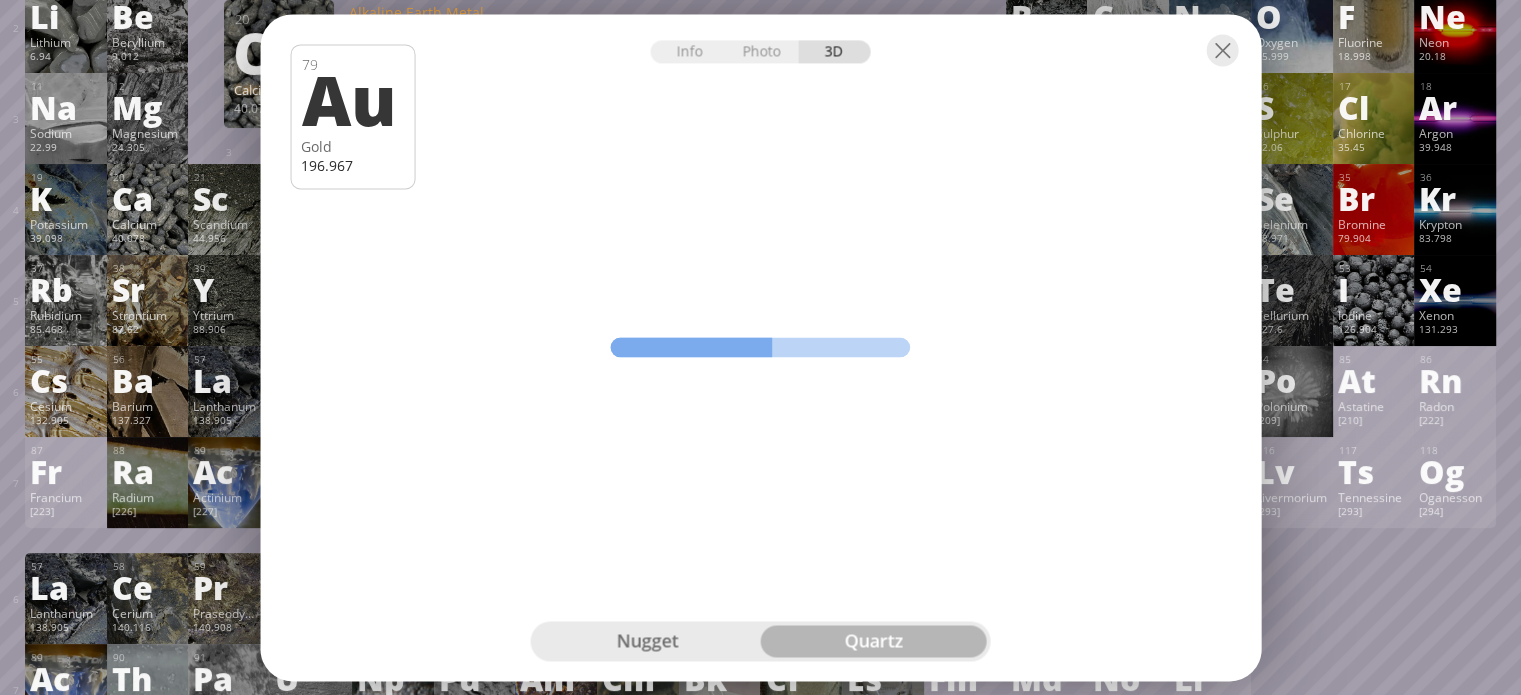 scroll, scrollTop: 300, scrollLeft: 0, axis: vertical 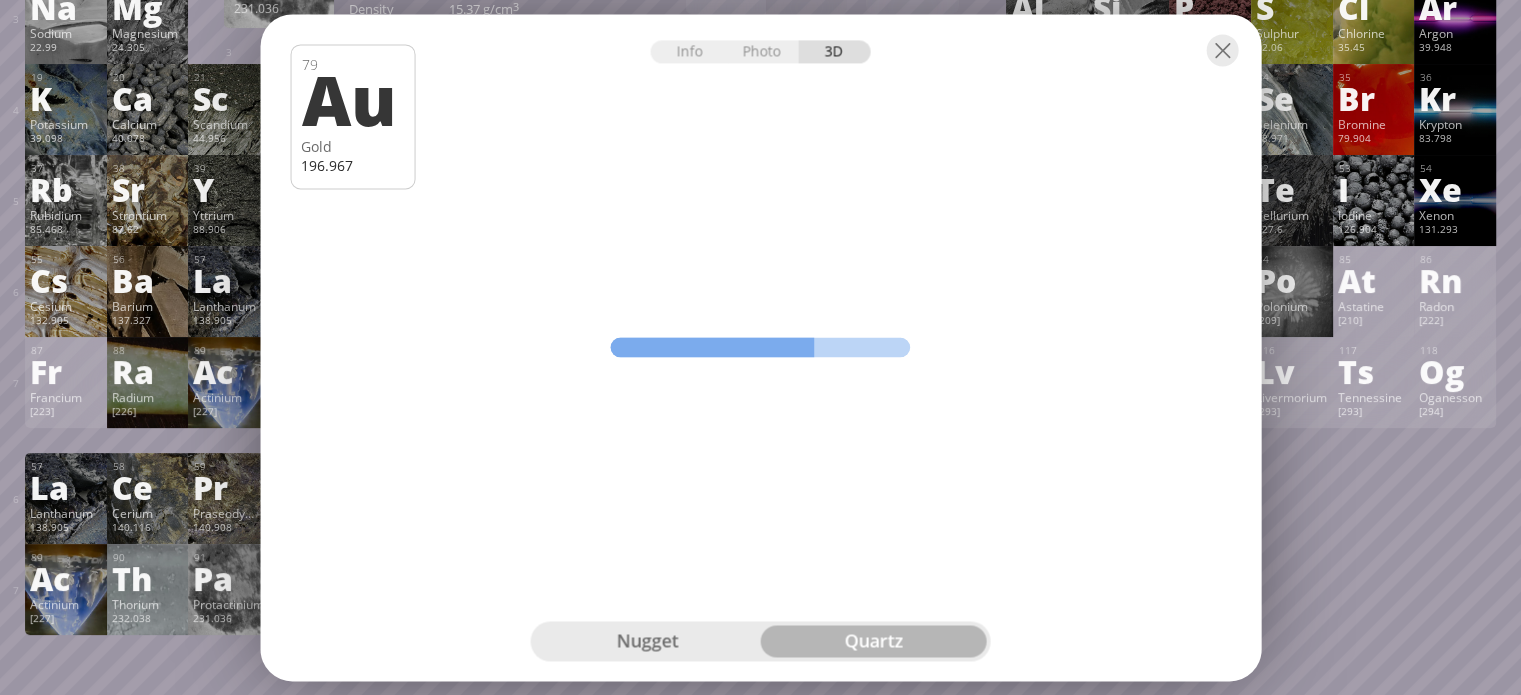 click at bounding box center [761, 348] 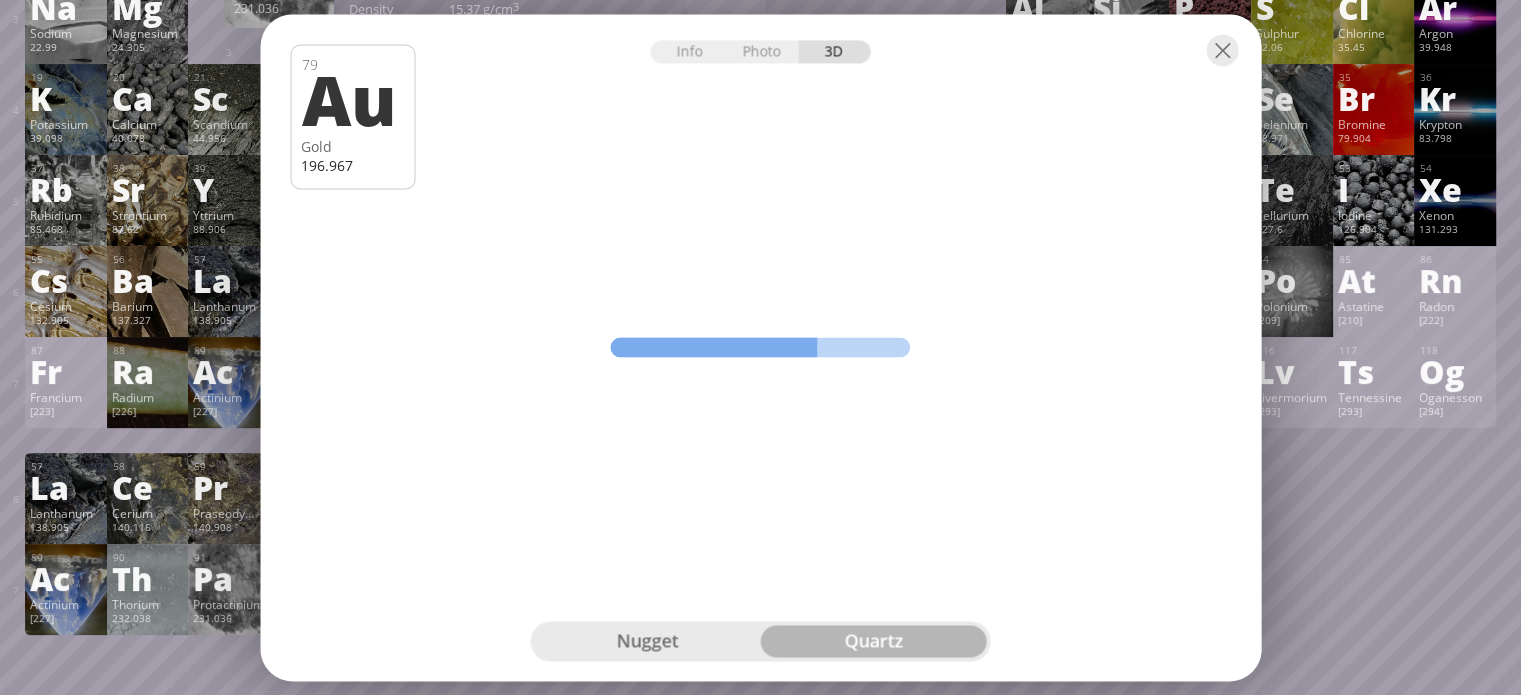 click at bounding box center [761, 348] 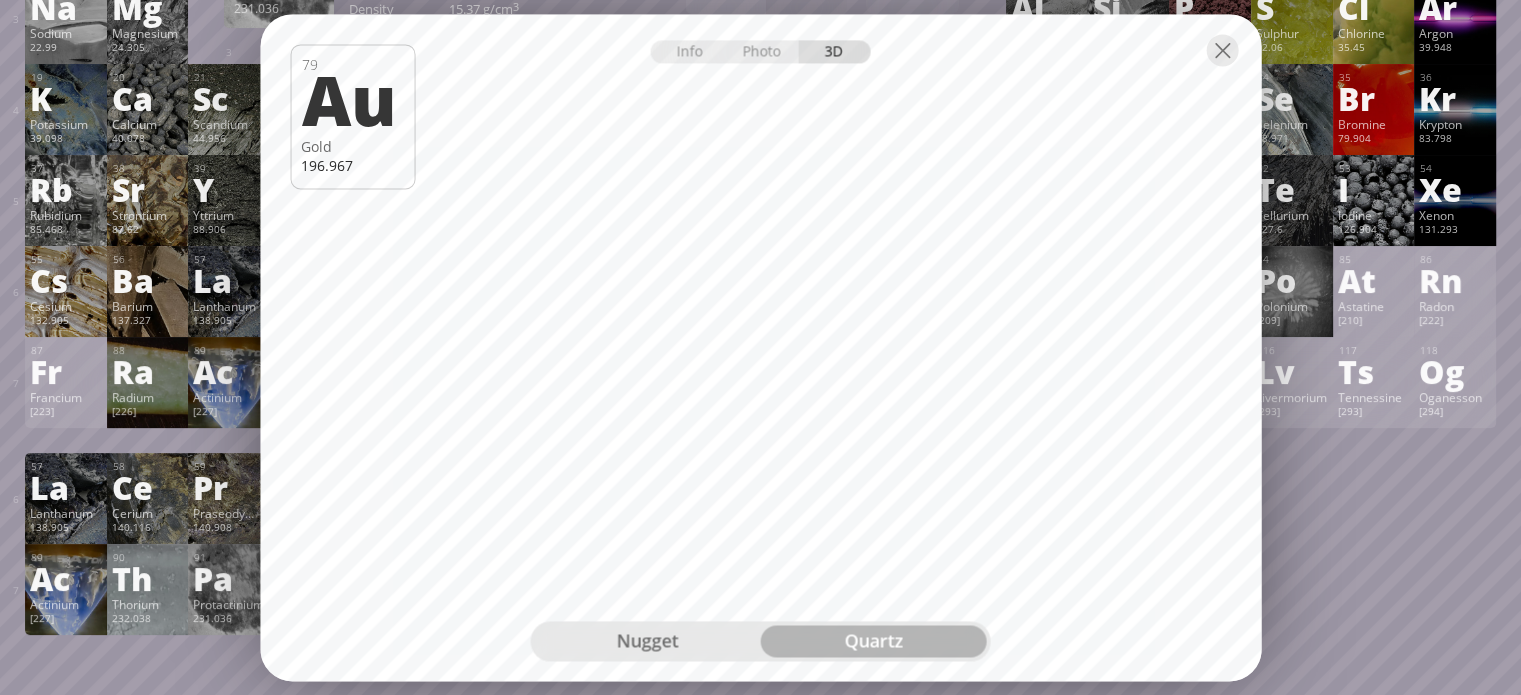 click at bounding box center (760, 49) 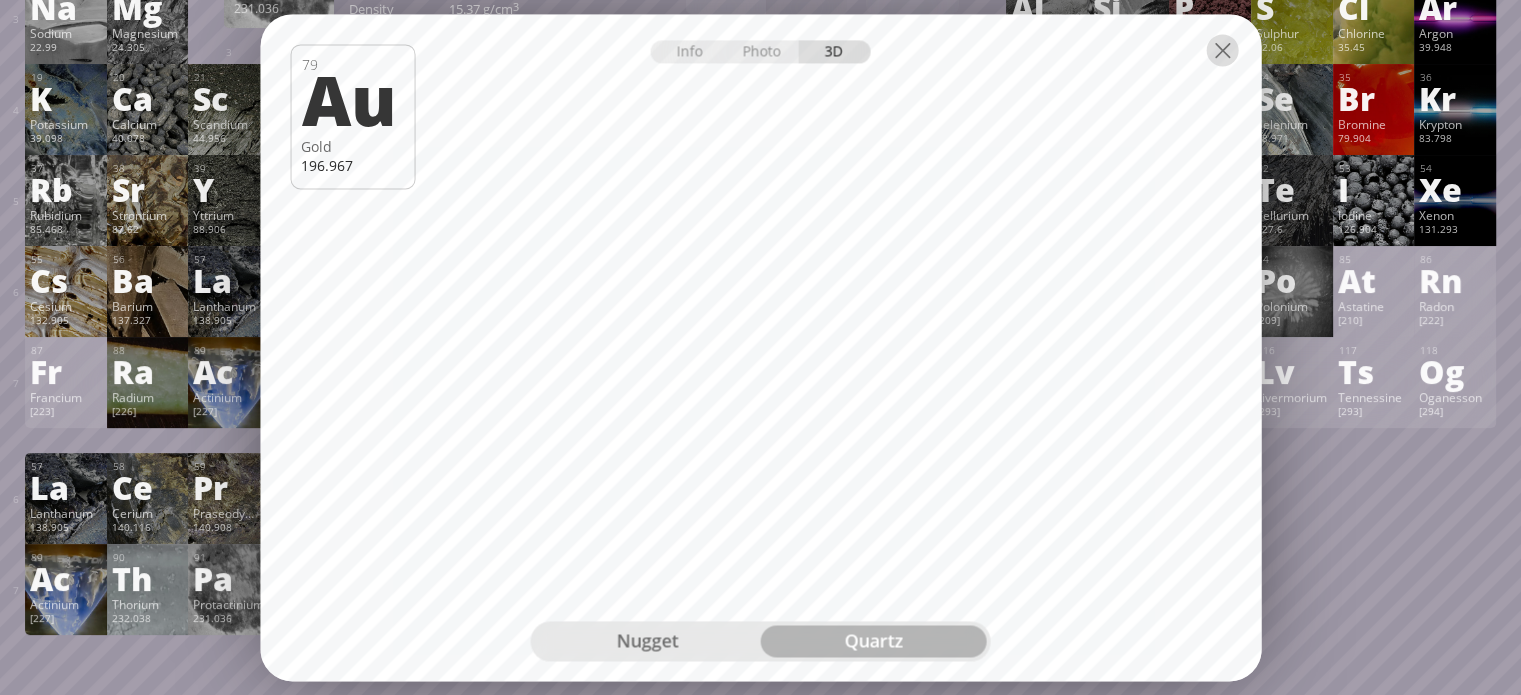 click at bounding box center [1222, 50] 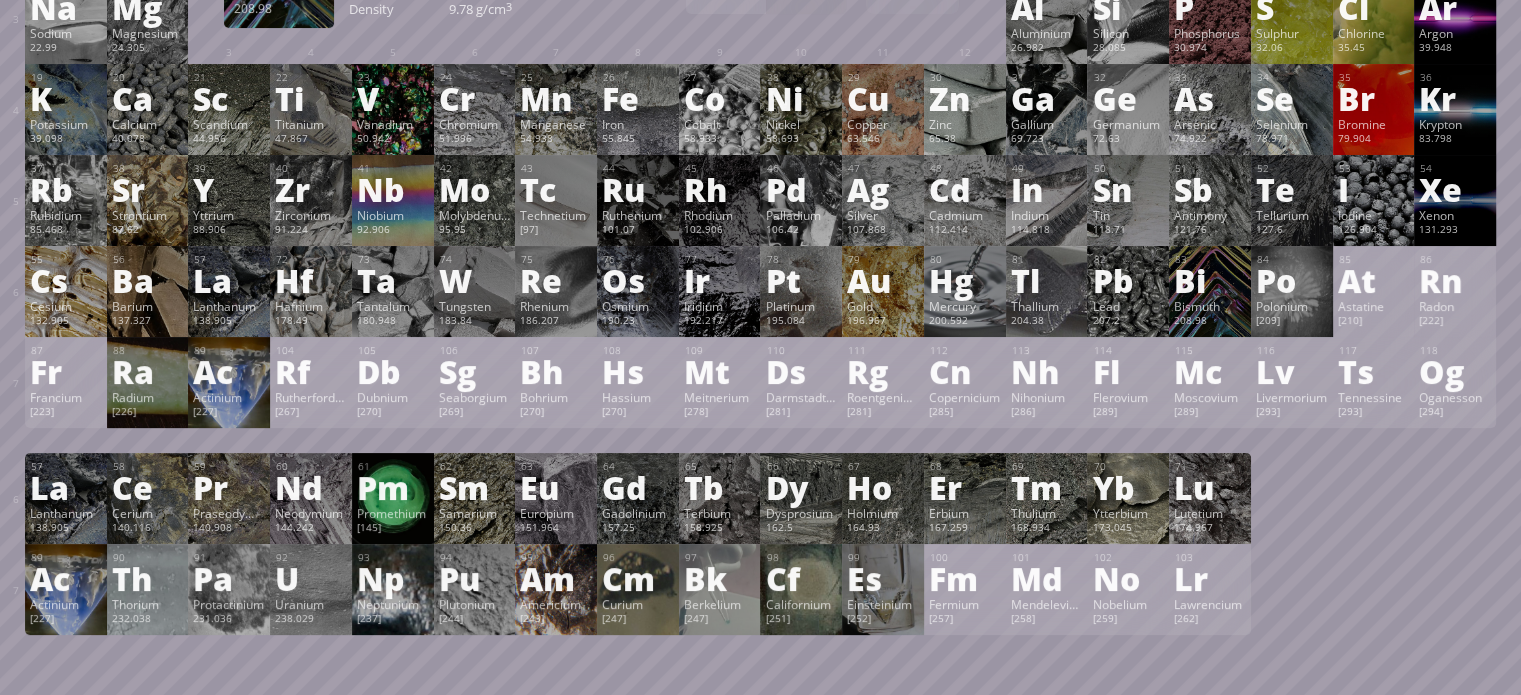 scroll, scrollTop: 100, scrollLeft: 0, axis: vertical 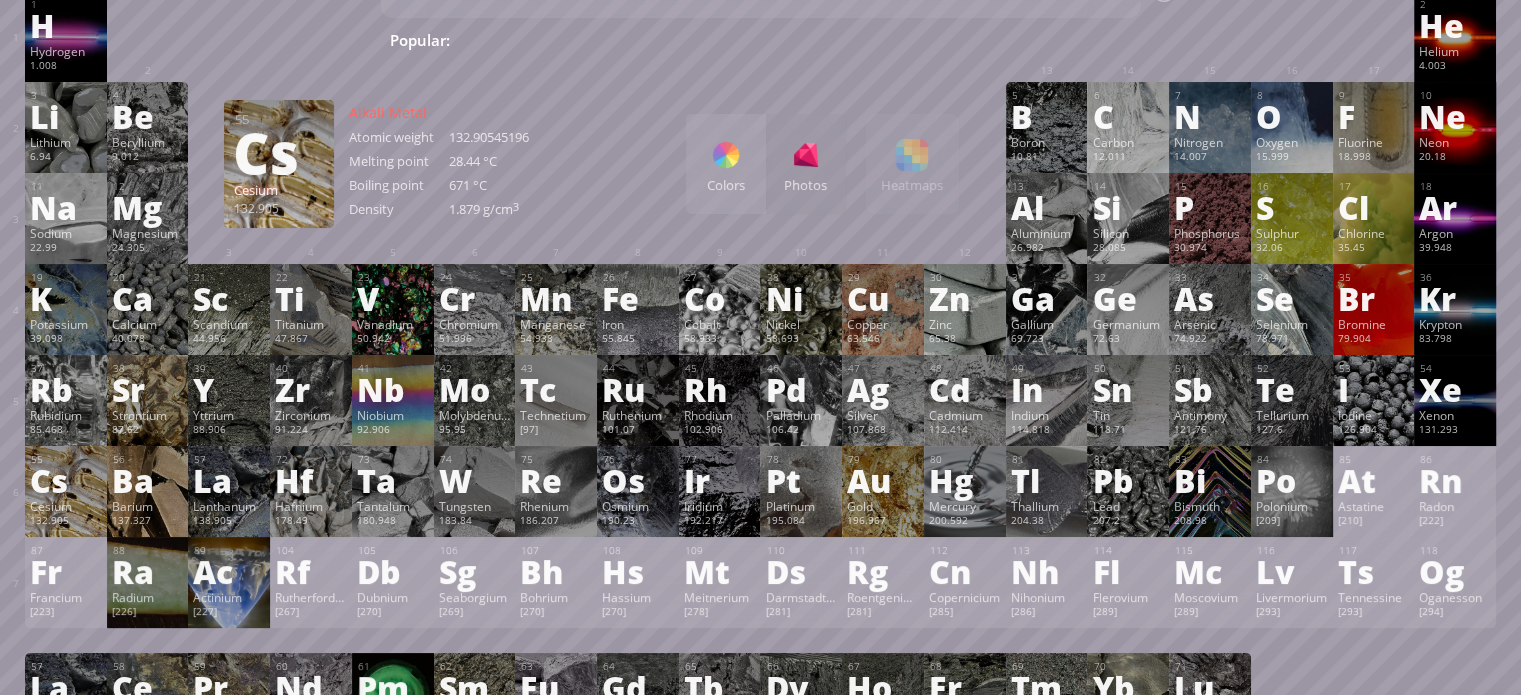 drag, startPoint x: 67, startPoint y: 468, endPoint x: 147, endPoint y: 475, distance: 80.305664 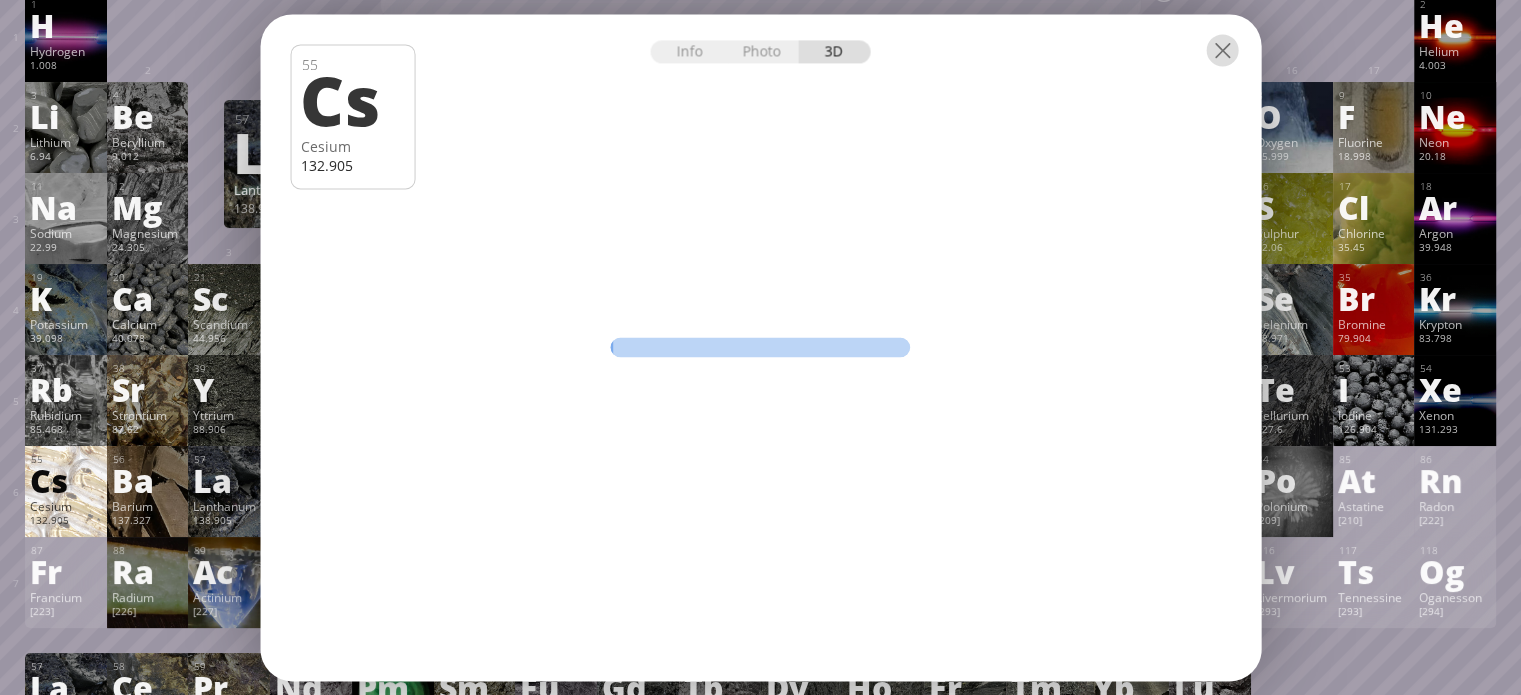 click at bounding box center [1222, 50] 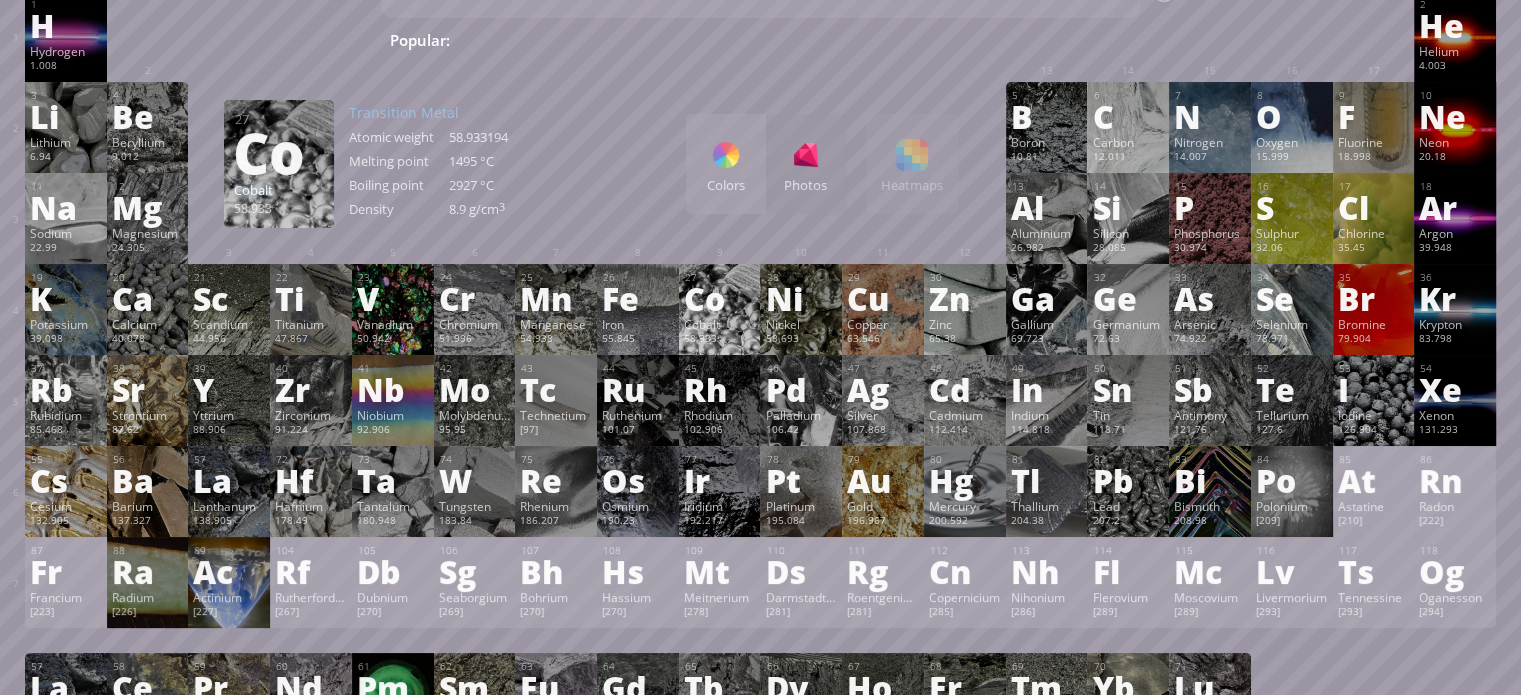click on "Co" at bounding box center (720, 298) 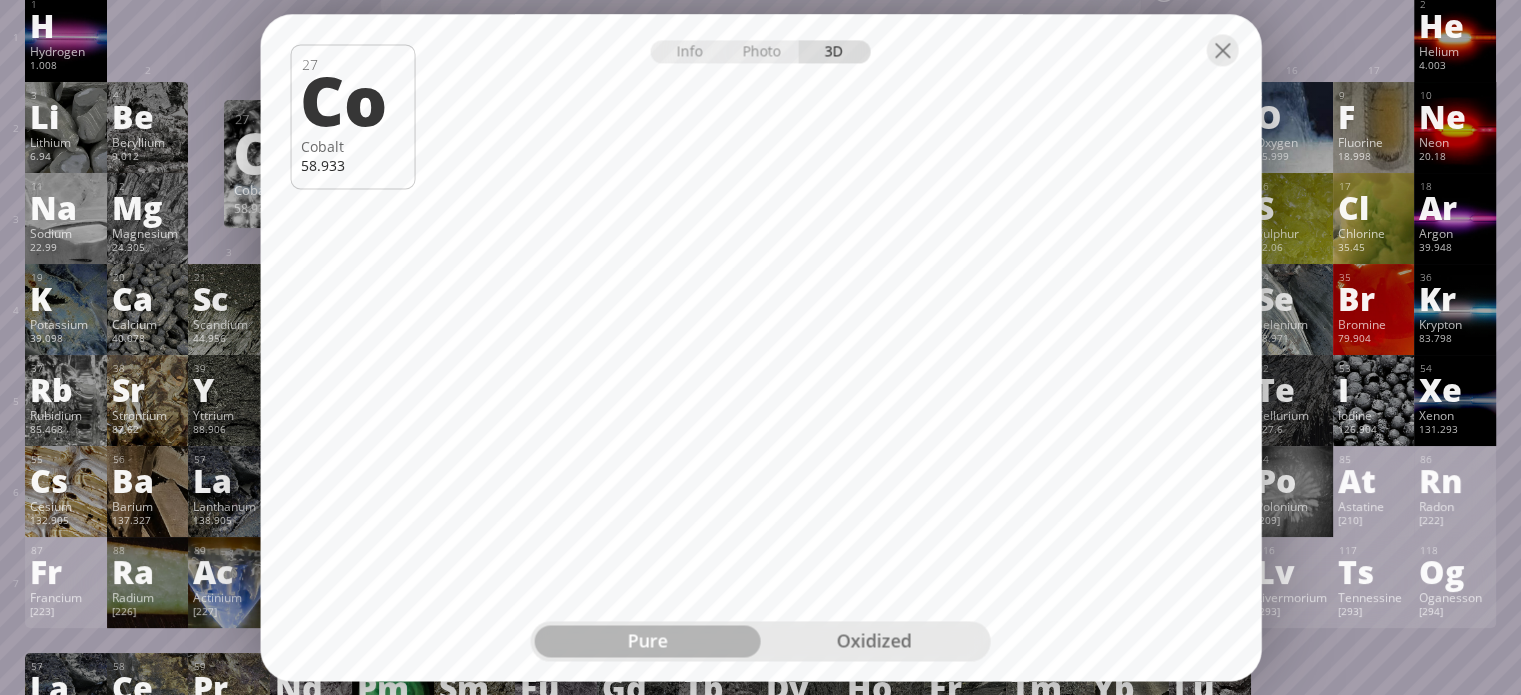 click at bounding box center (760, 49) 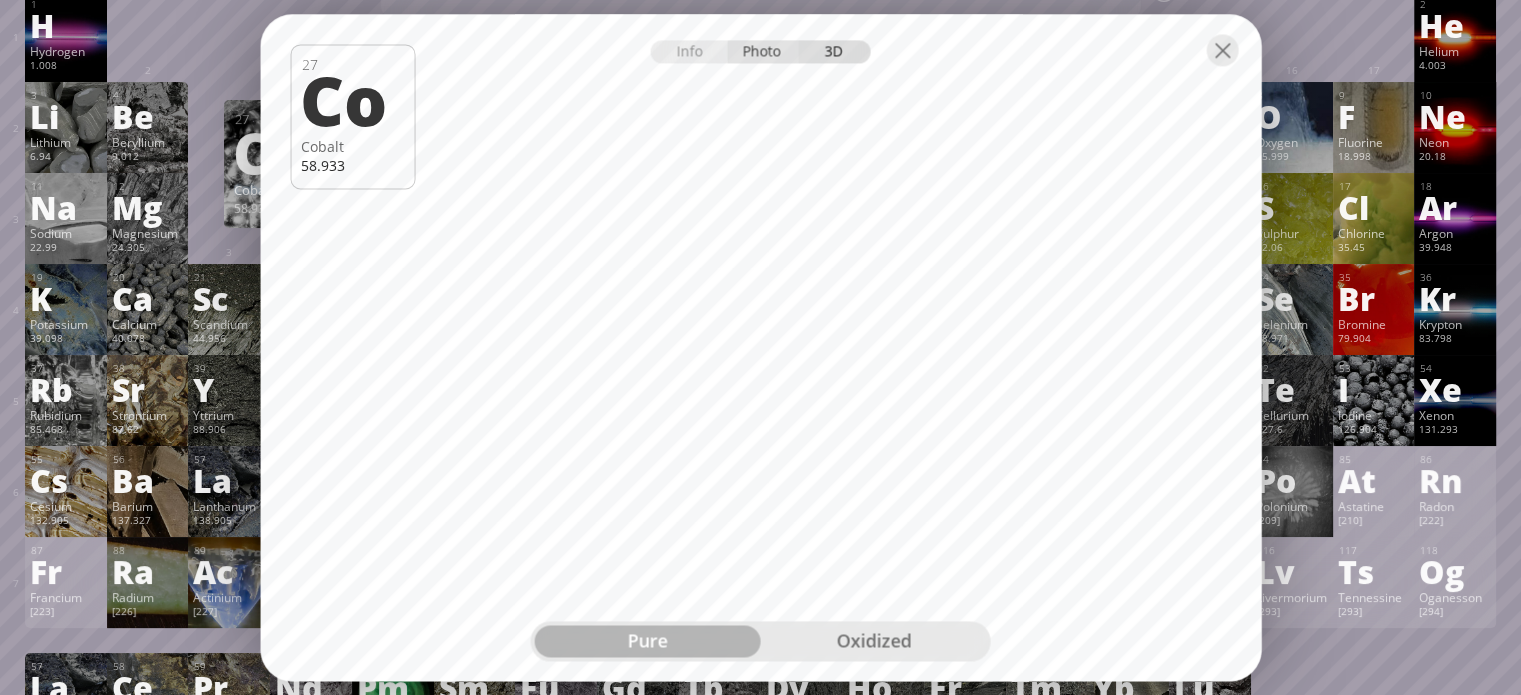 click on "Photo" at bounding box center [763, 51] 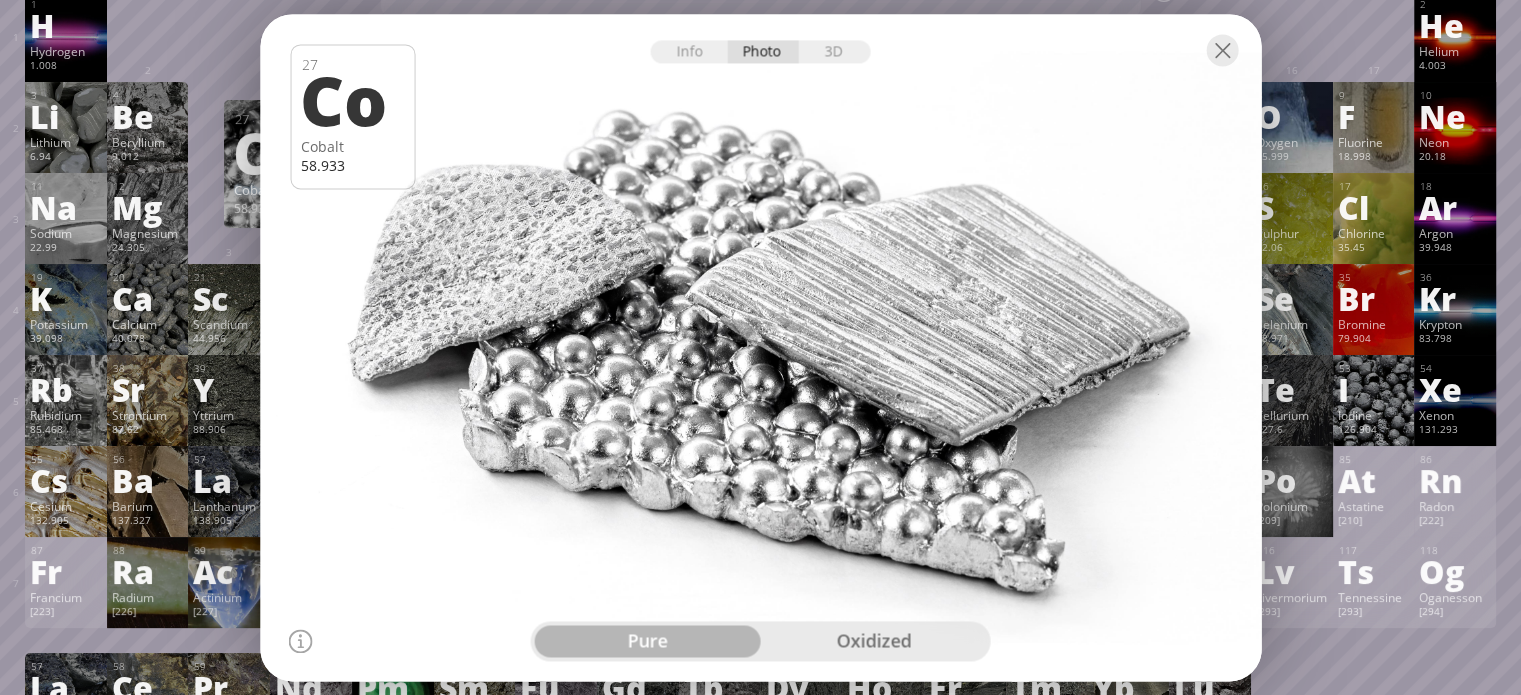 drag, startPoint x: 744, startPoint y: 355, endPoint x: 800, endPoint y: 355, distance: 56 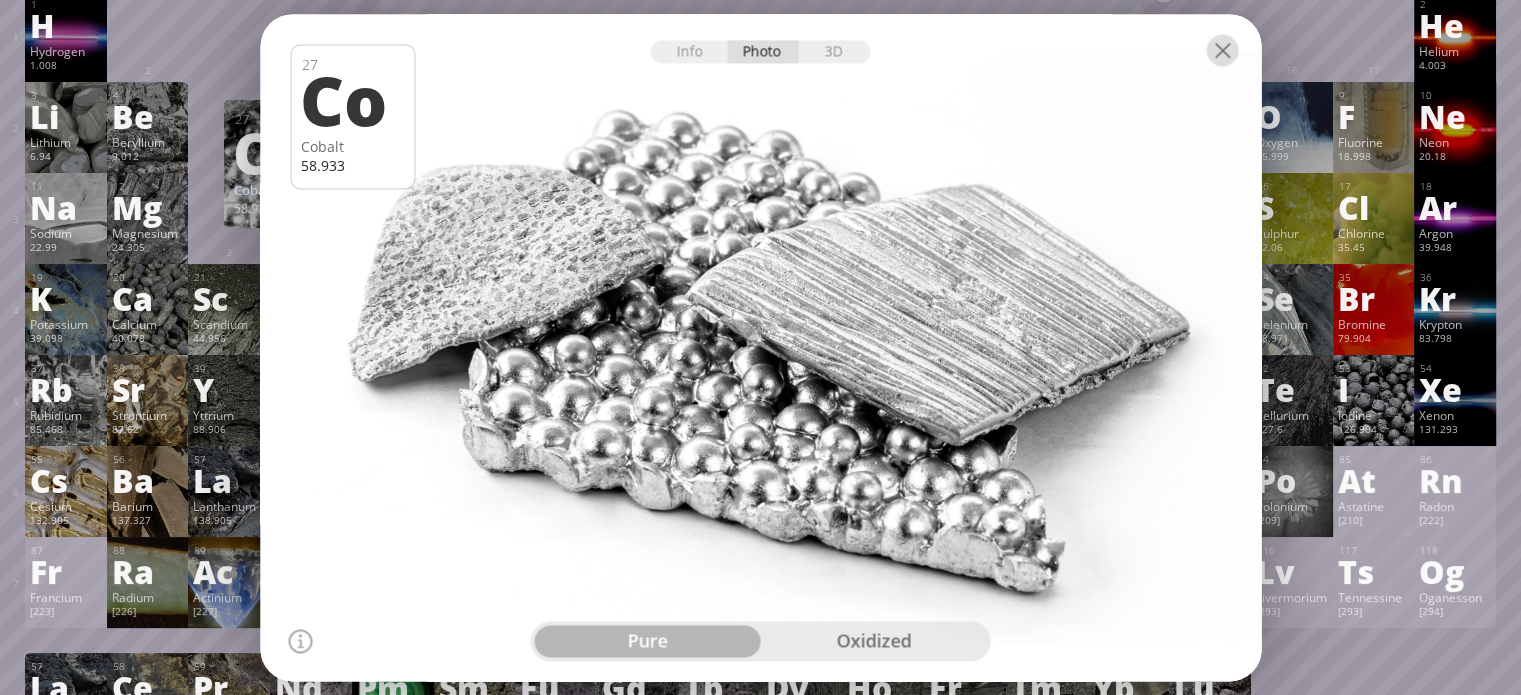 click at bounding box center (1222, 50) 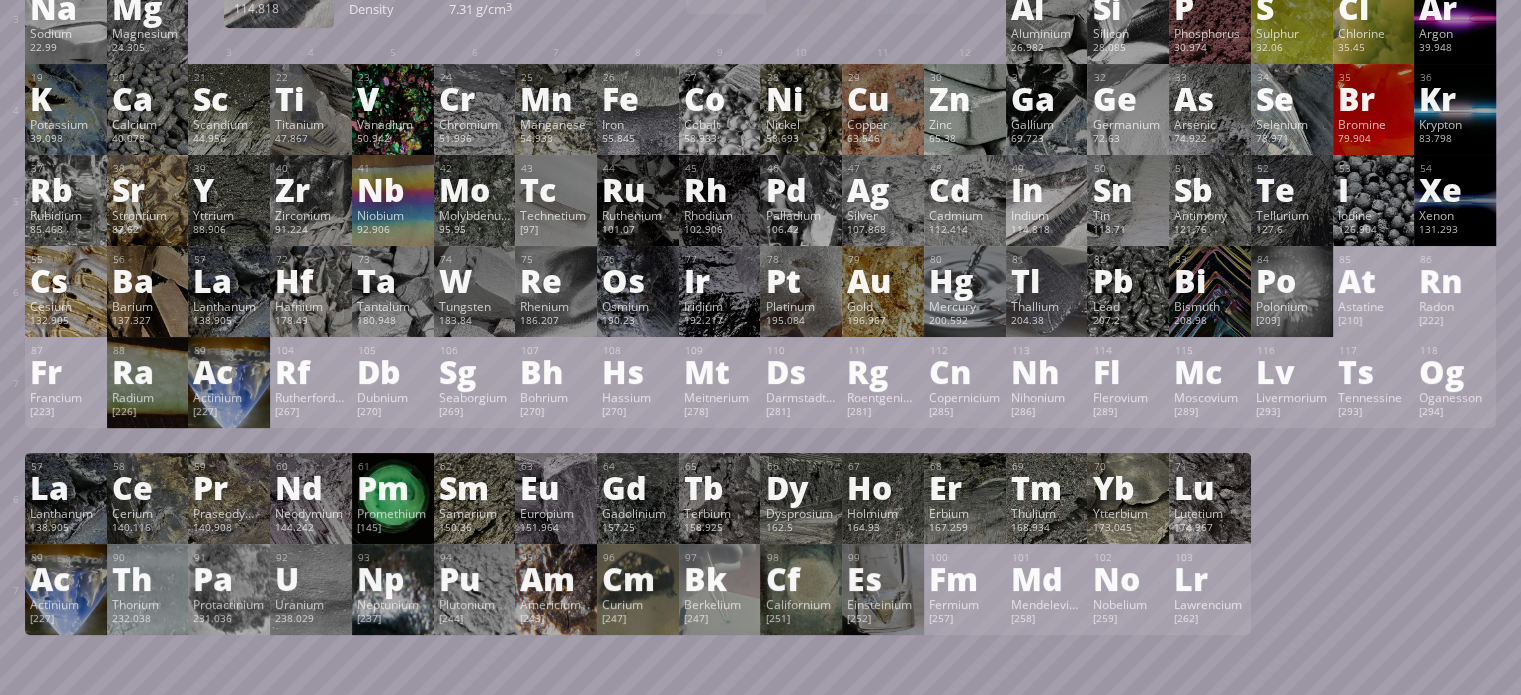 scroll, scrollTop: 600, scrollLeft: 0, axis: vertical 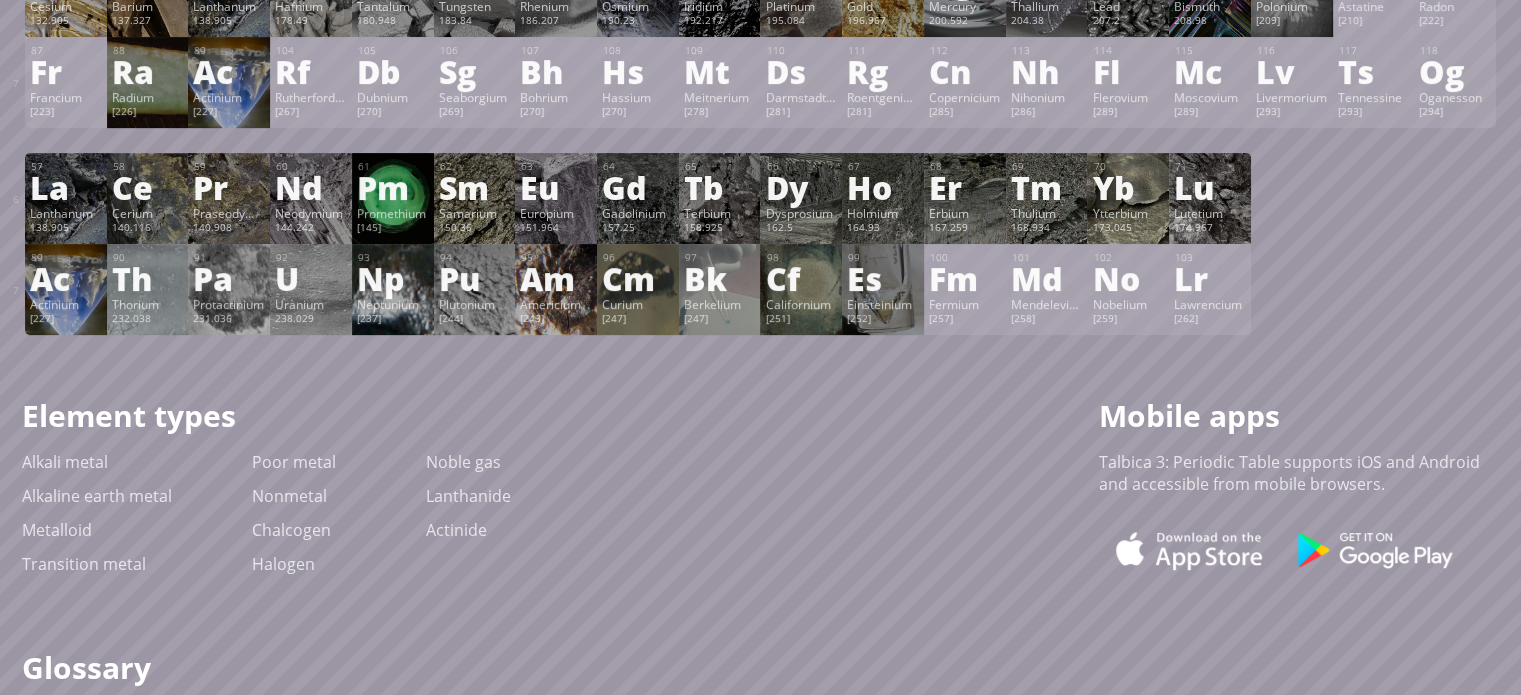 click on "U" at bounding box center [311, 278] 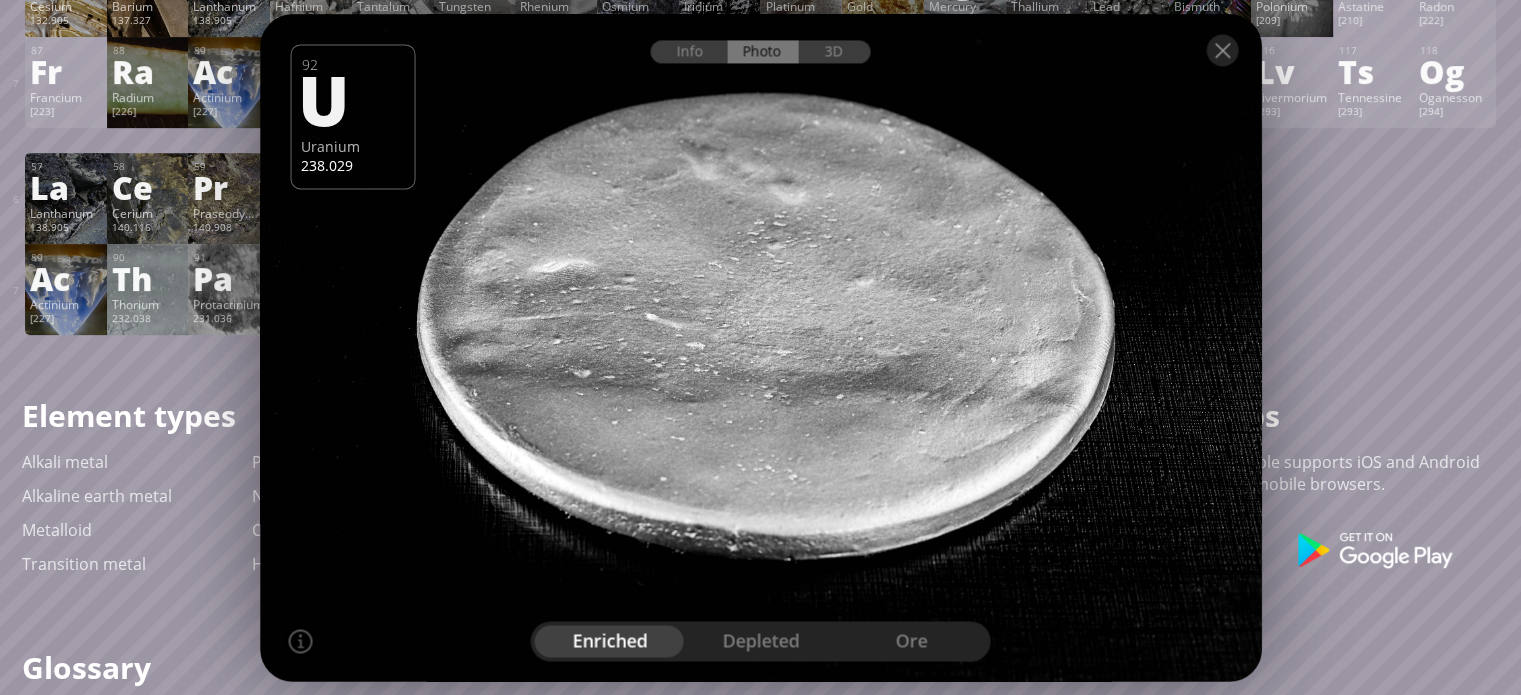 drag, startPoint x: 895, startPoint y: 355, endPoint x: 754, endPoint y: 355, distance: 141 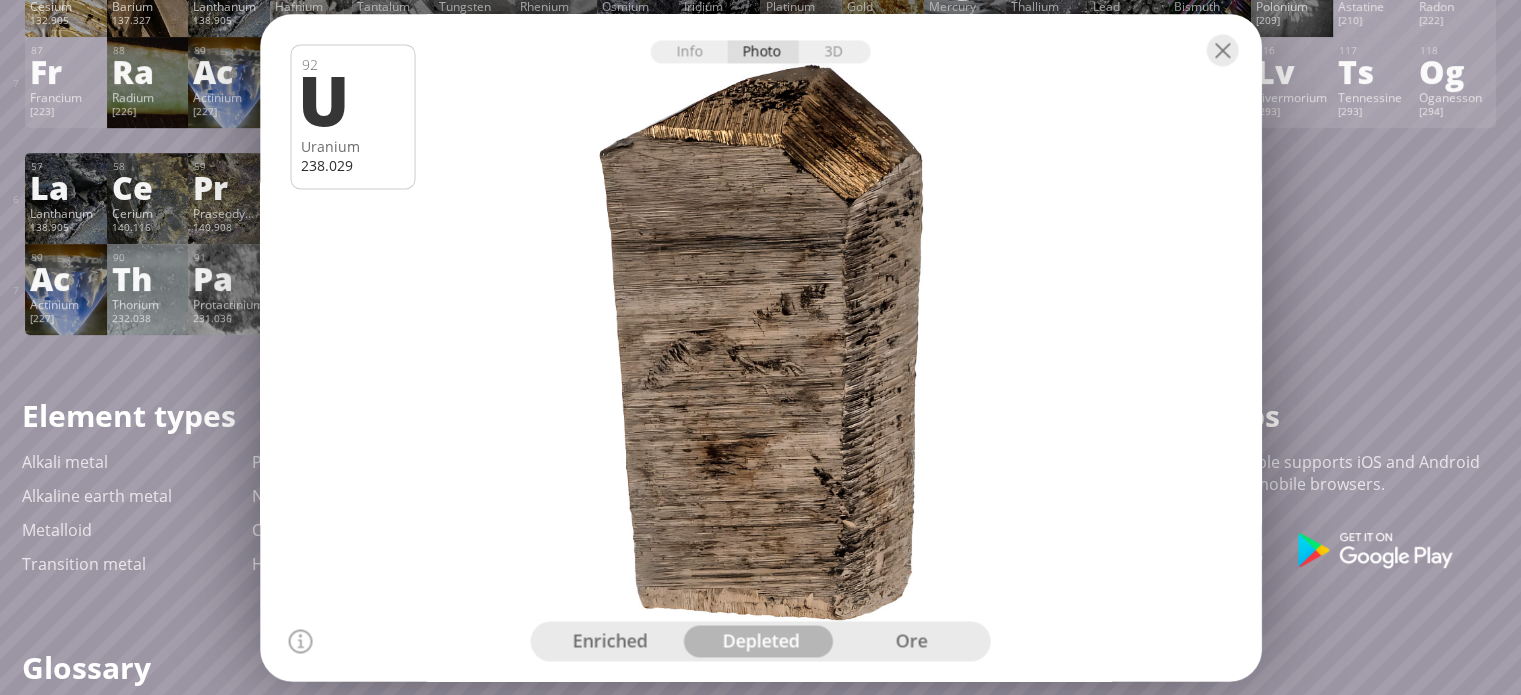 click on "ore" at bounding box center (911, 641) 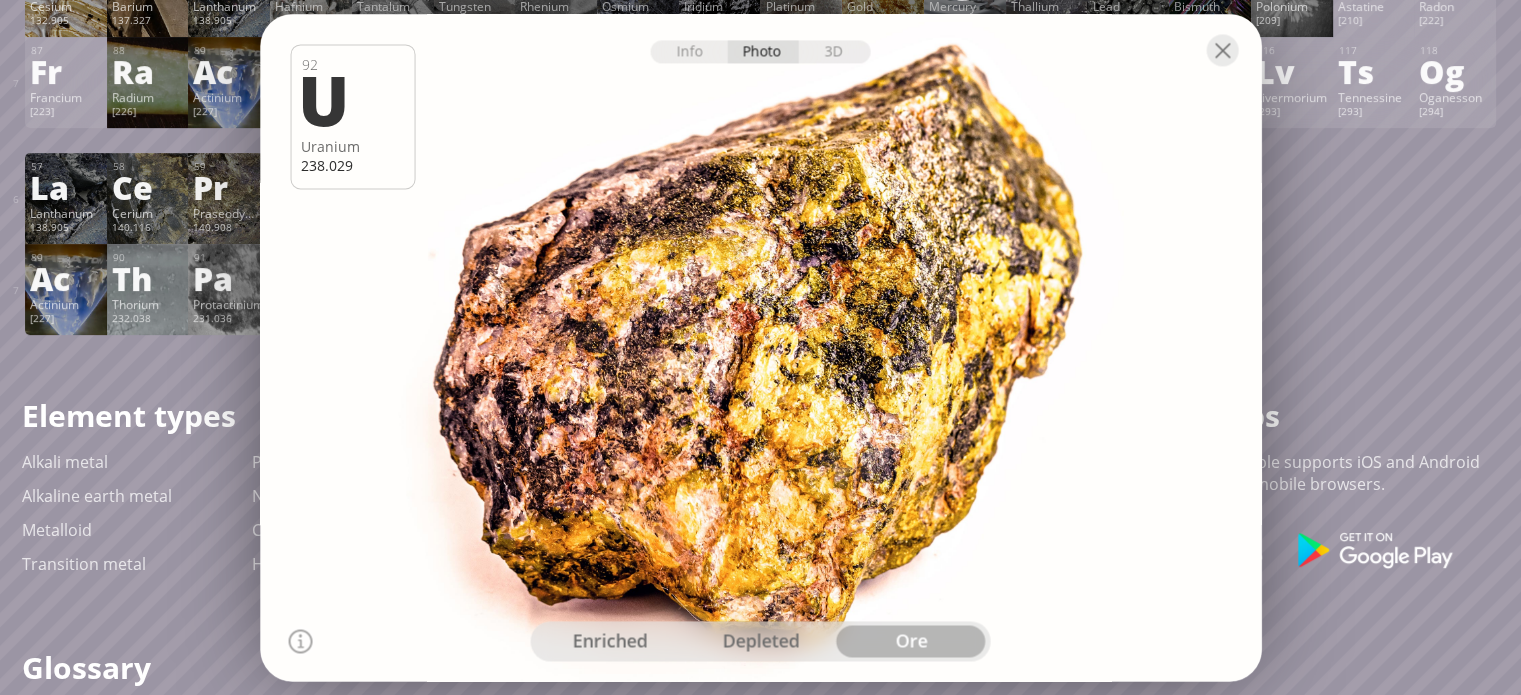 drag, startPoint x: 767, startPoint y: 378, endPoint x: 951, endPoint y: 393, distance: 184.6104 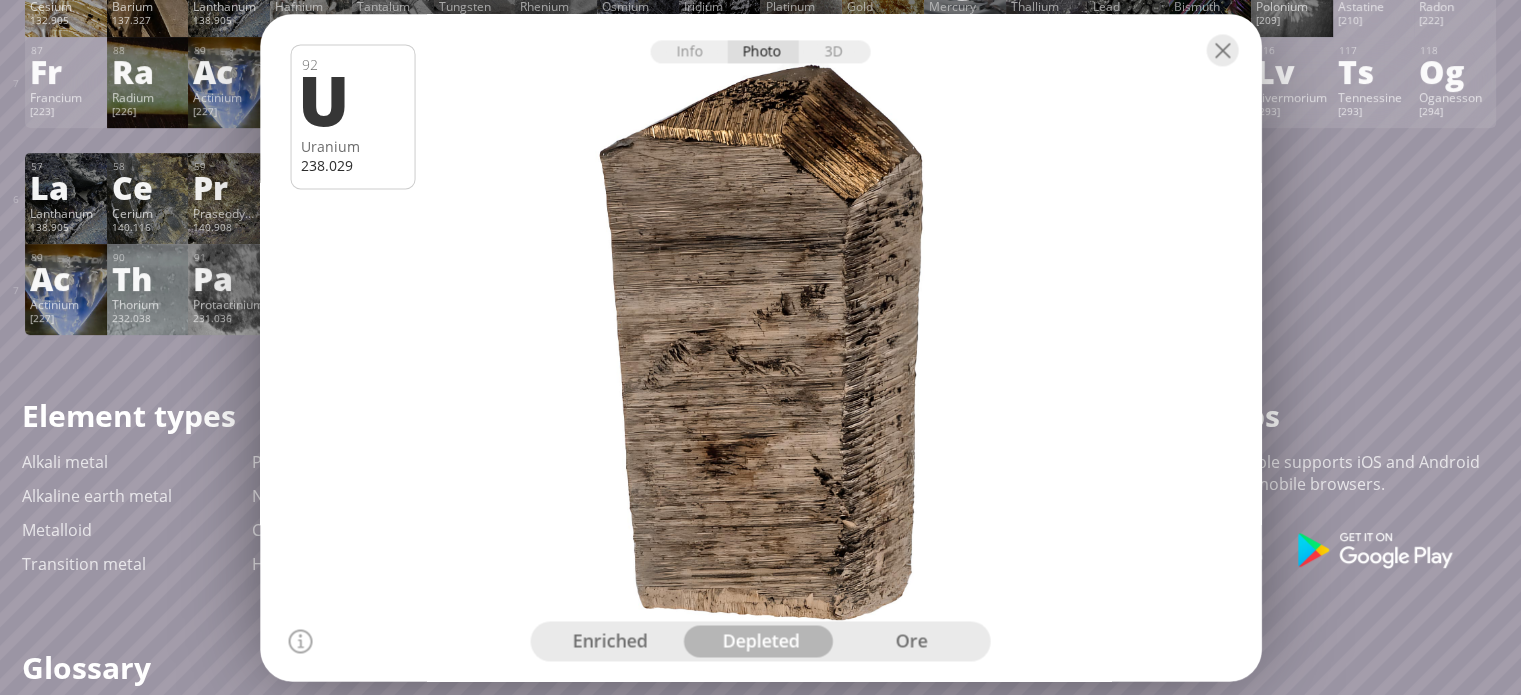 click on "enriched" at bounding box center [610, 641] 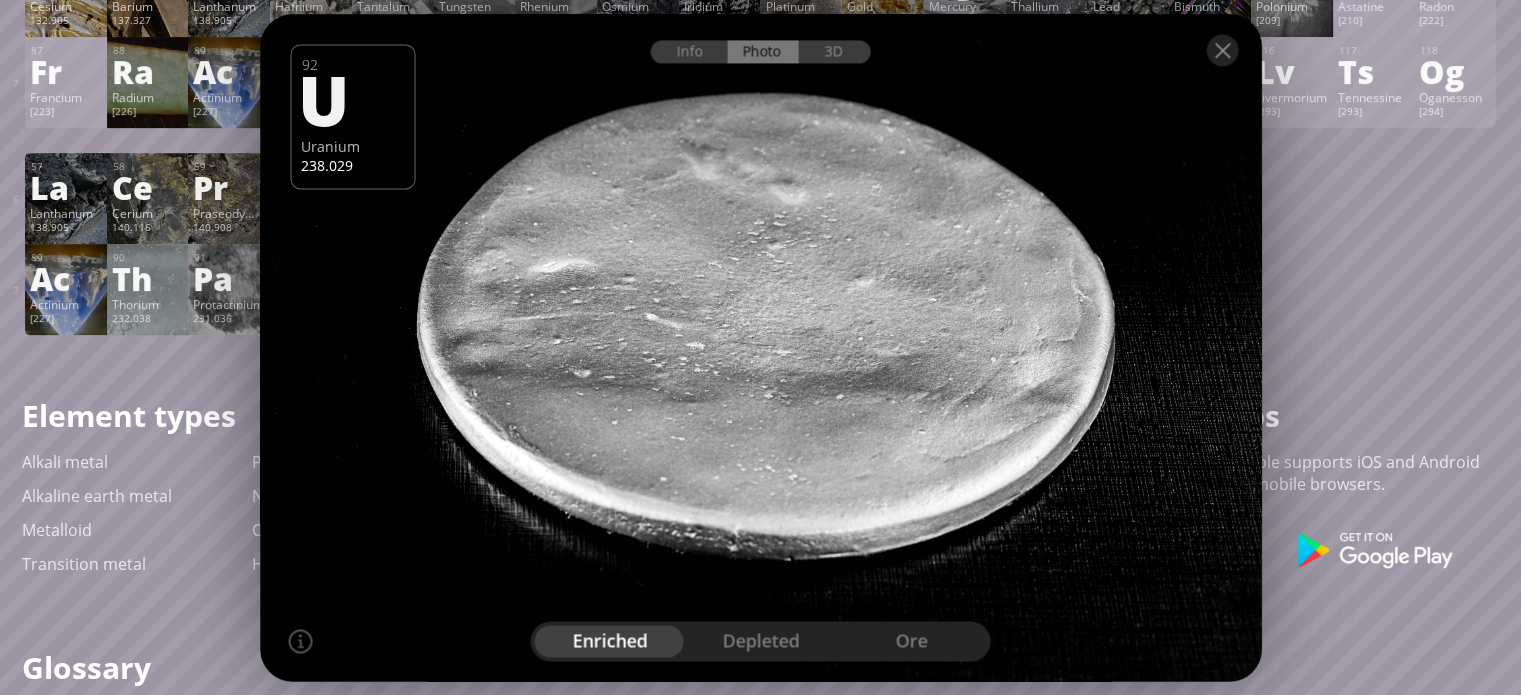 click at bounding box center (760, 348) 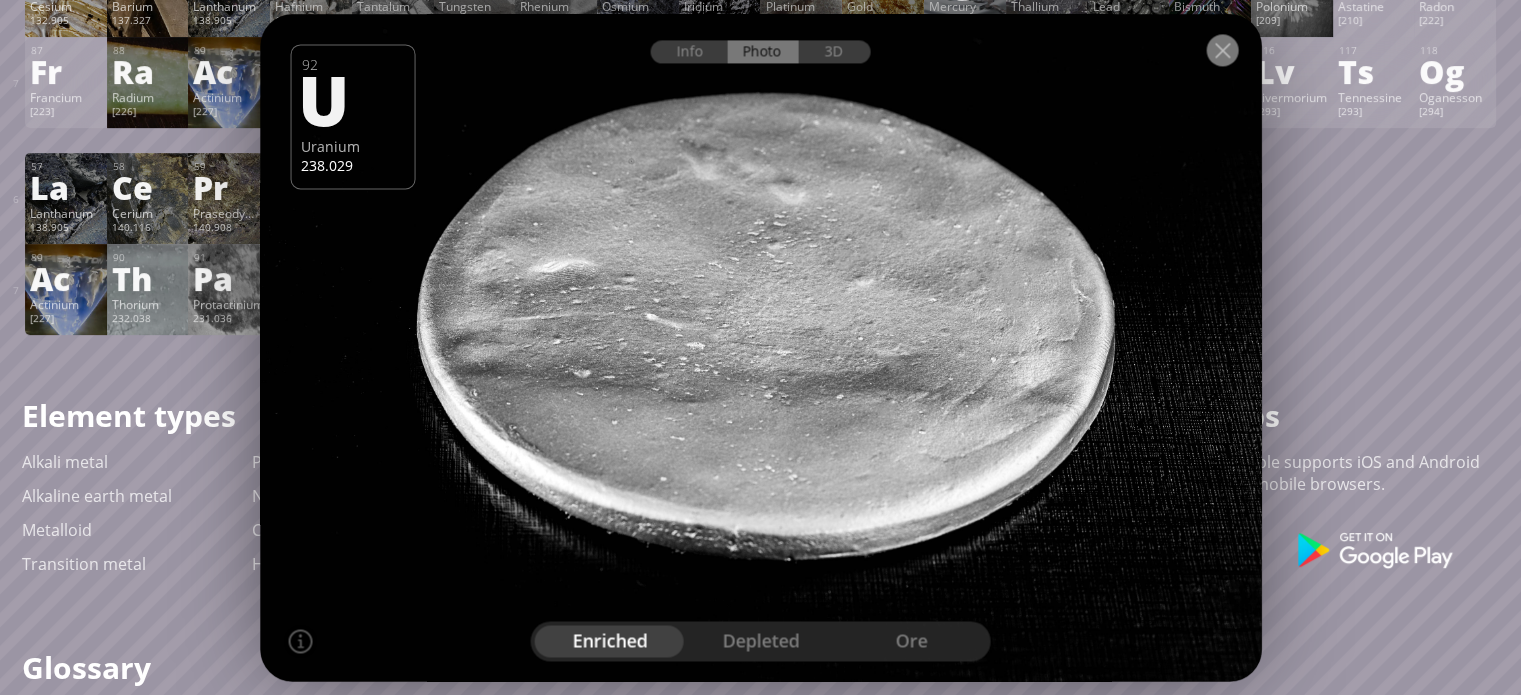 click at bounding box center (1222, 50) 